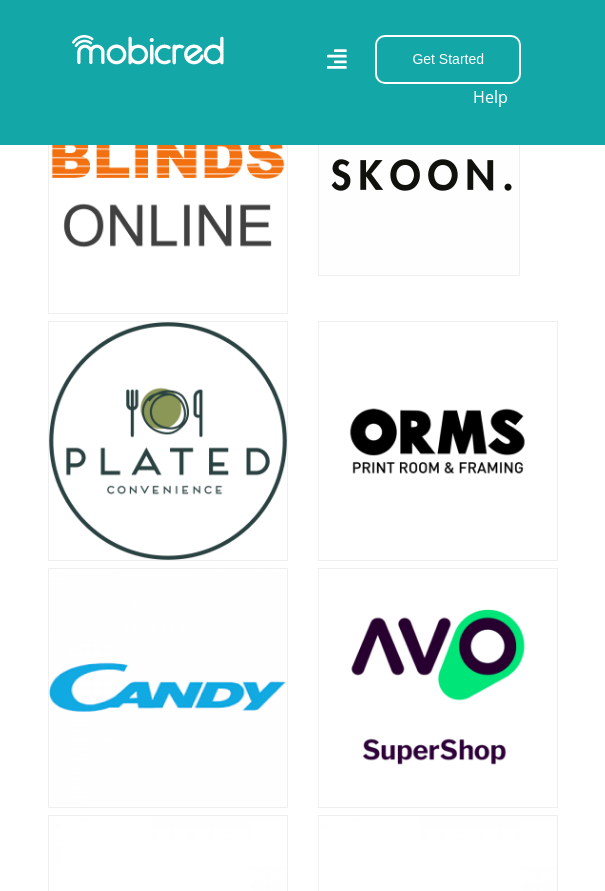 scroll, scrollTop: 11500, scrollLeft: 0, axis: vertical 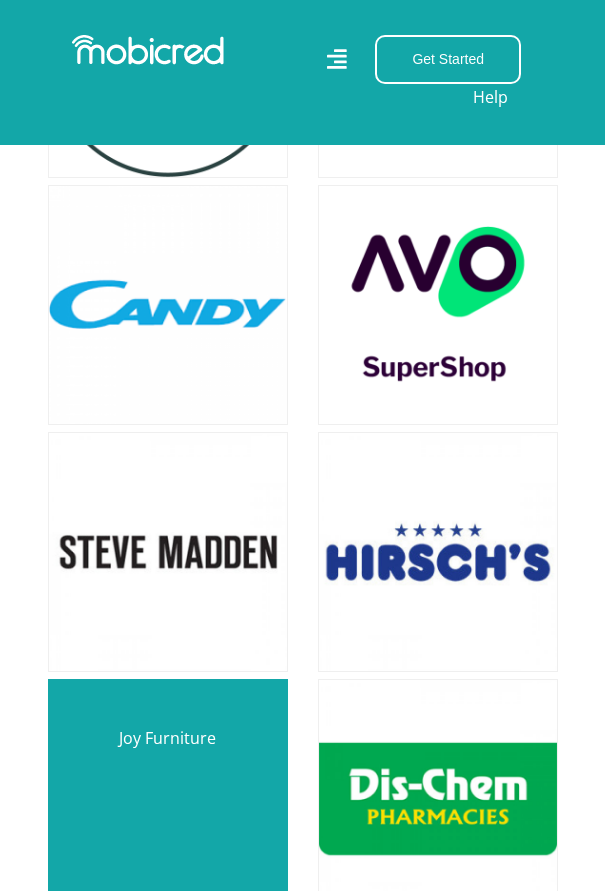 click at bounding box center [168, 799] 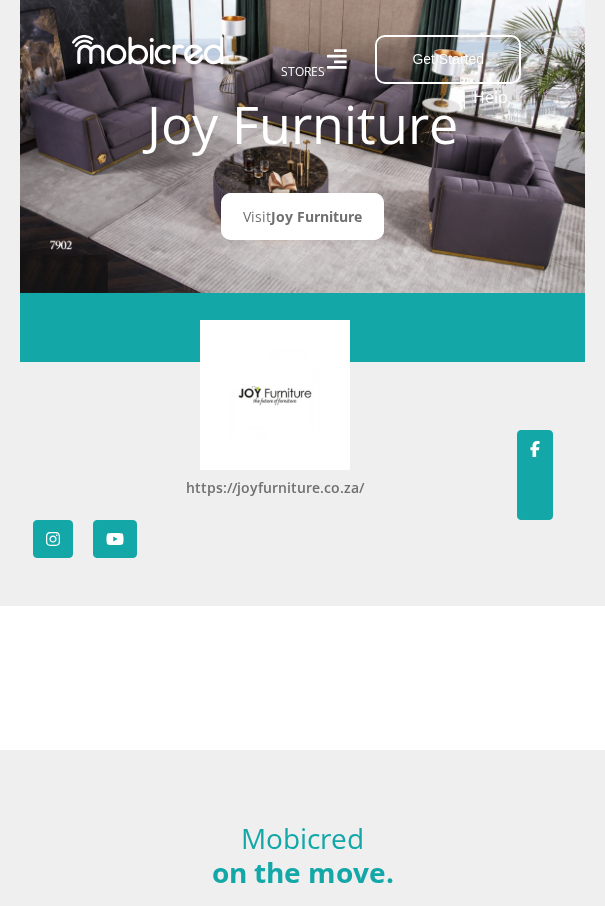 scroll, scrollTop: 0, scrollLeft: 0, axis: both 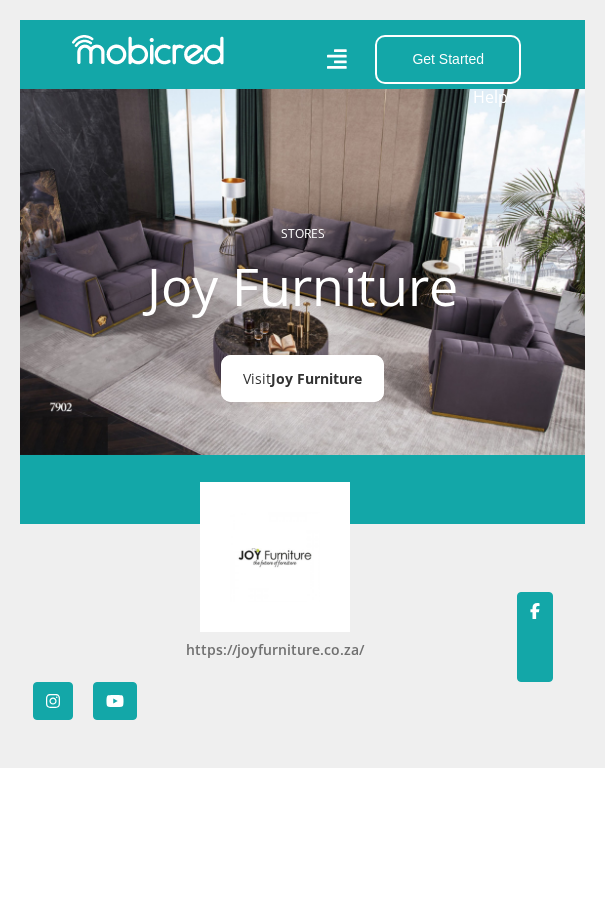 click on "Joy Furniture" at bounding box center [316, 378] 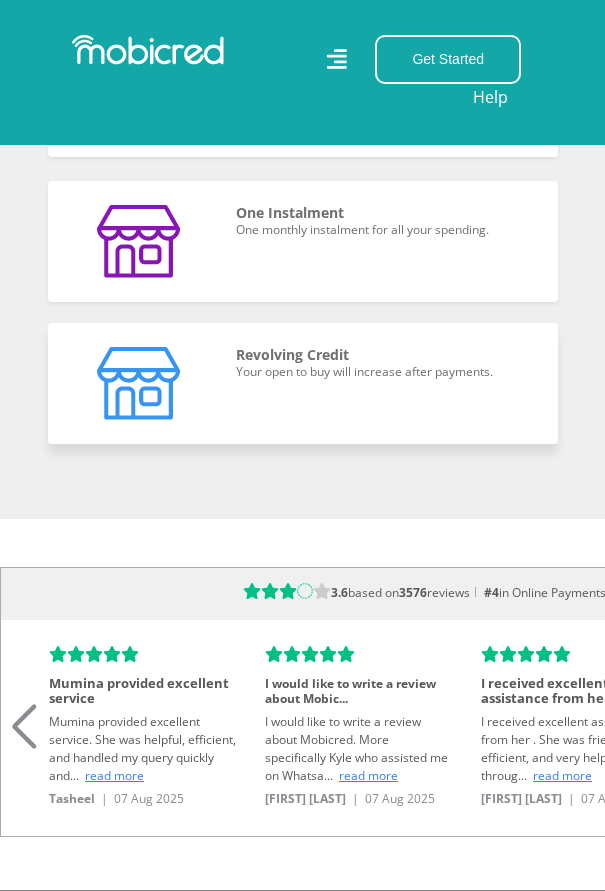 scroll, scrollTop: 2100, scrollLeft: 0, axis: vertical 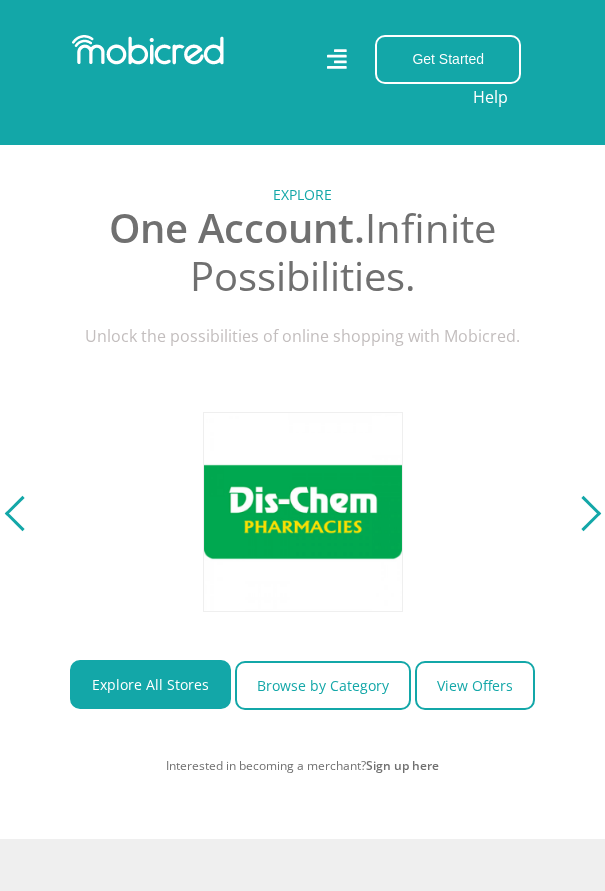 click at bounding box center (583, 512) 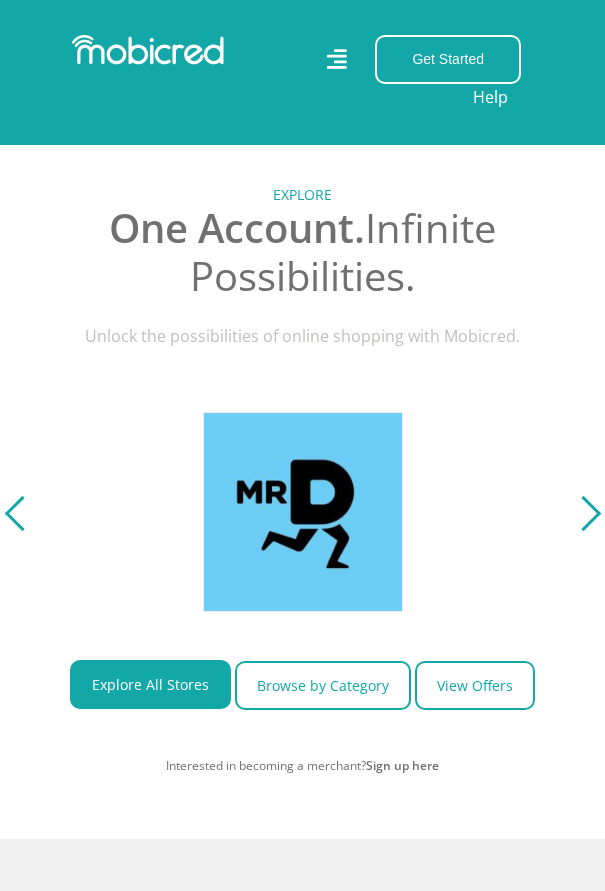 click at bounding box center (583, 512) 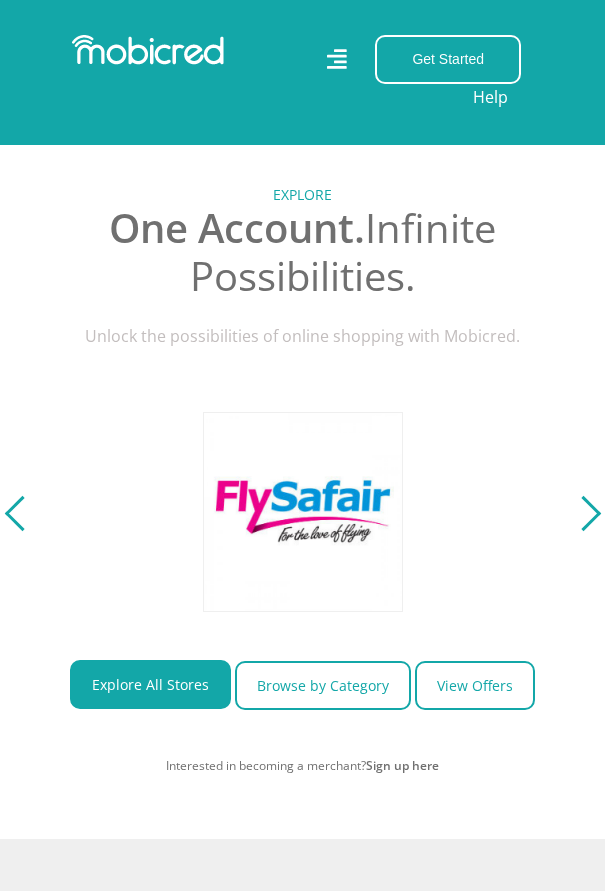 click at bounding box center [583, 512] 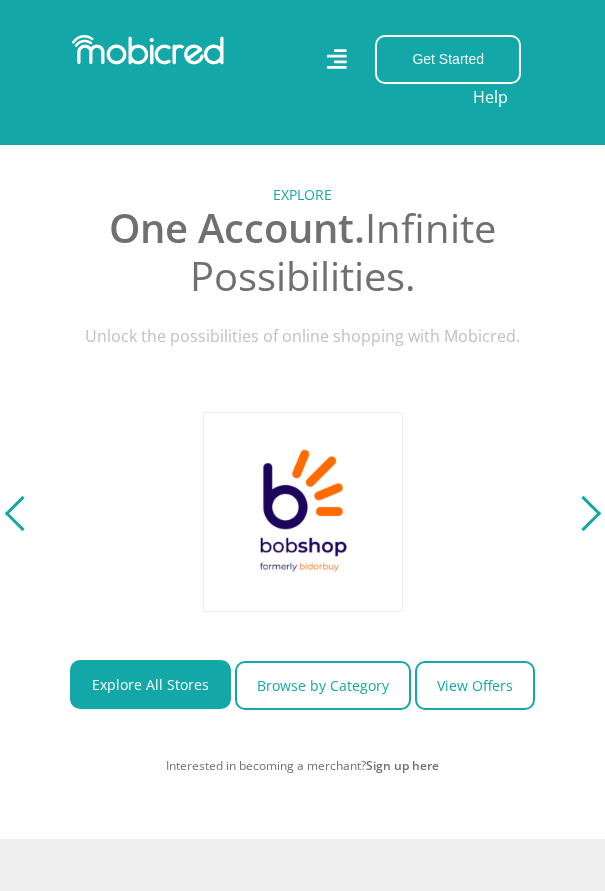 click at bounding box center (583, 512) 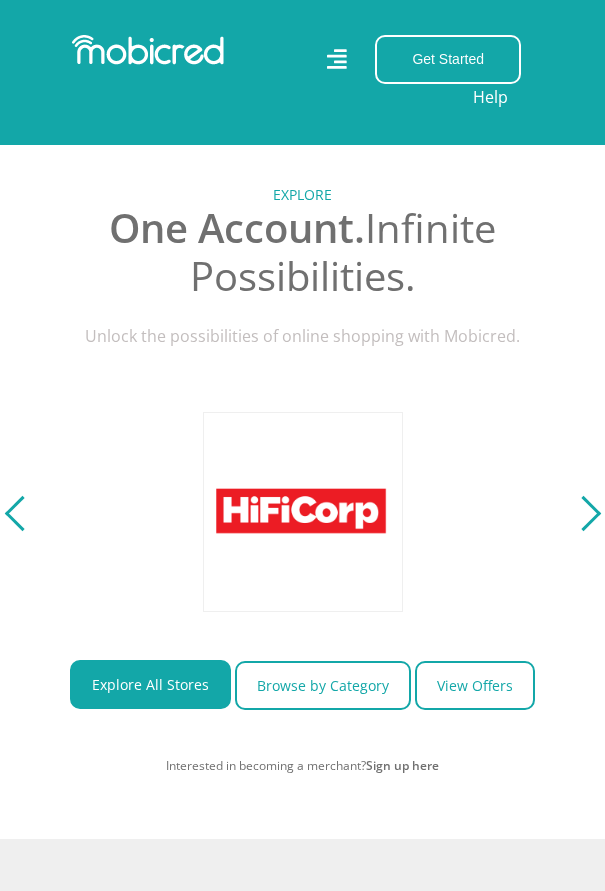 click at bounding box center (583, 512) 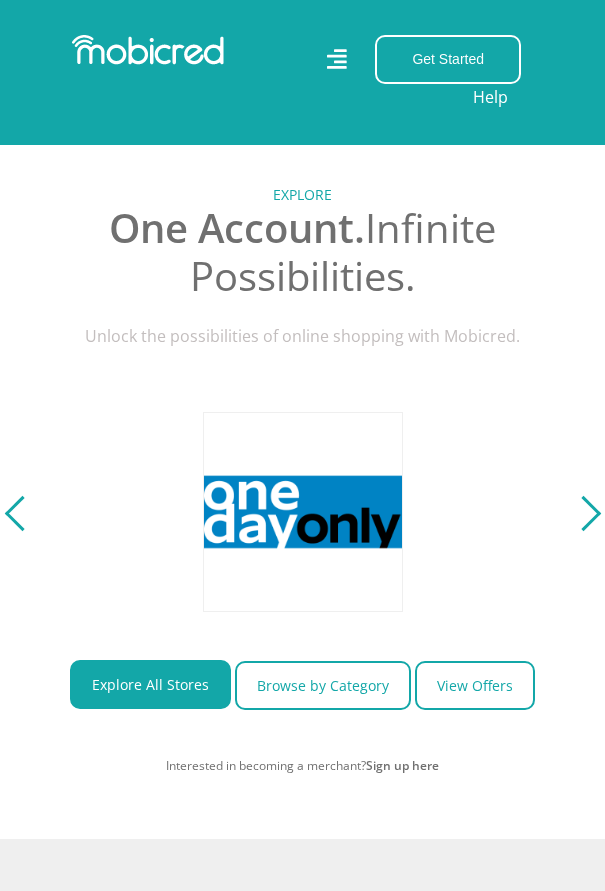 click at bounding box center (583, 512) 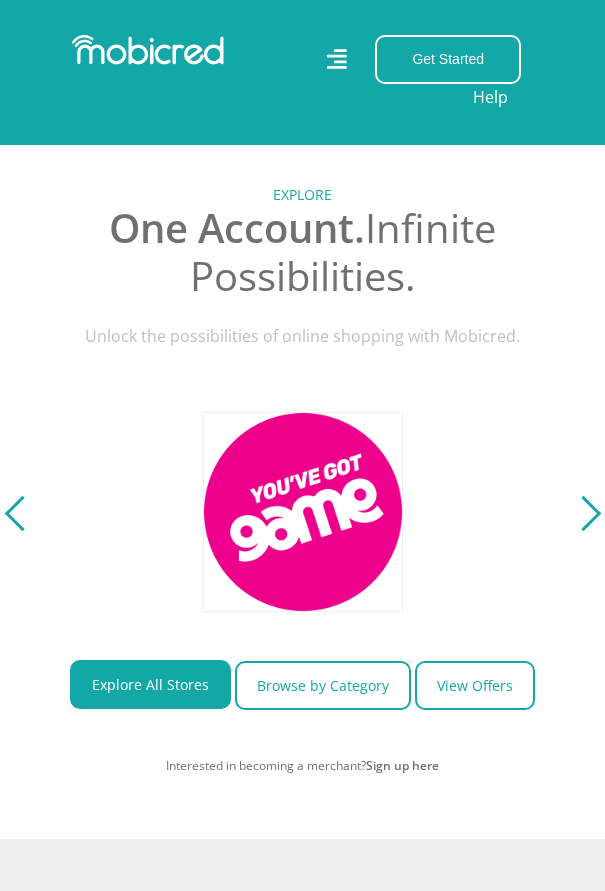 click at bounding box center [583, 512] 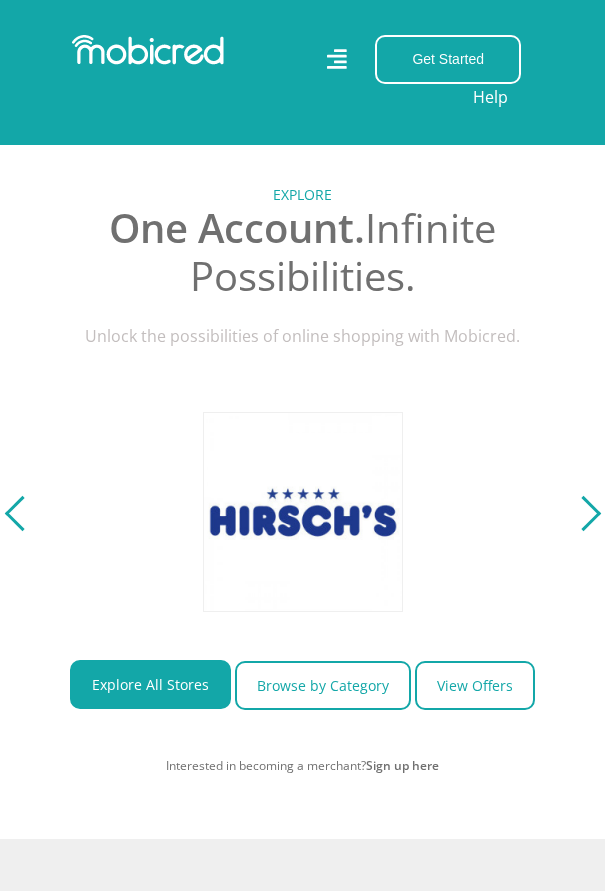 click at bounding box center [583, 512] 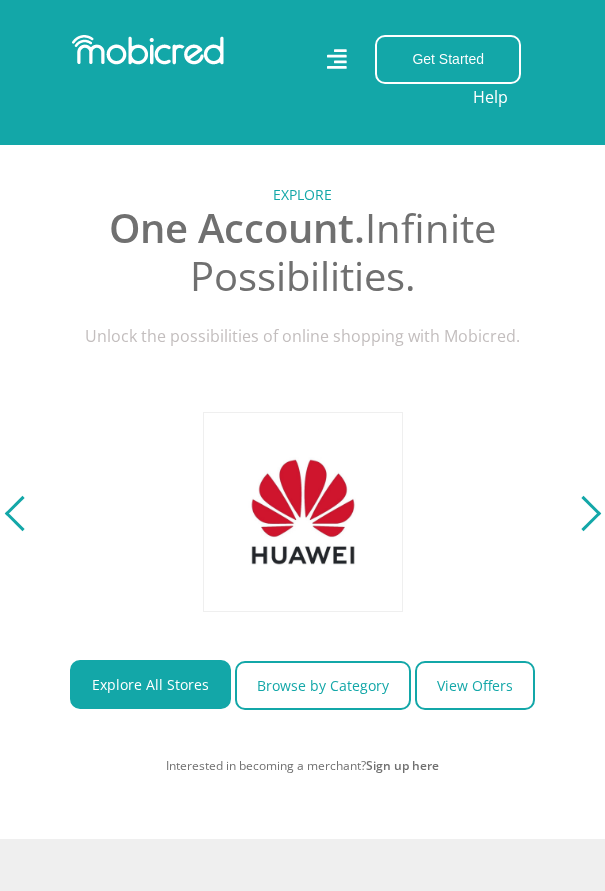 click at bounding box center (583, 512) 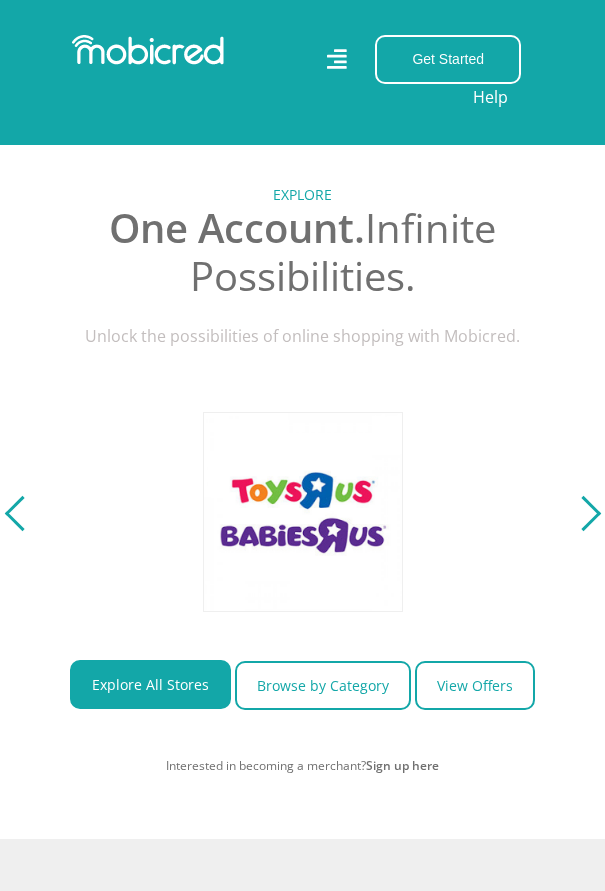 scroll, scrollTop: 0, scrollLeft: 10260, axis: horizontal 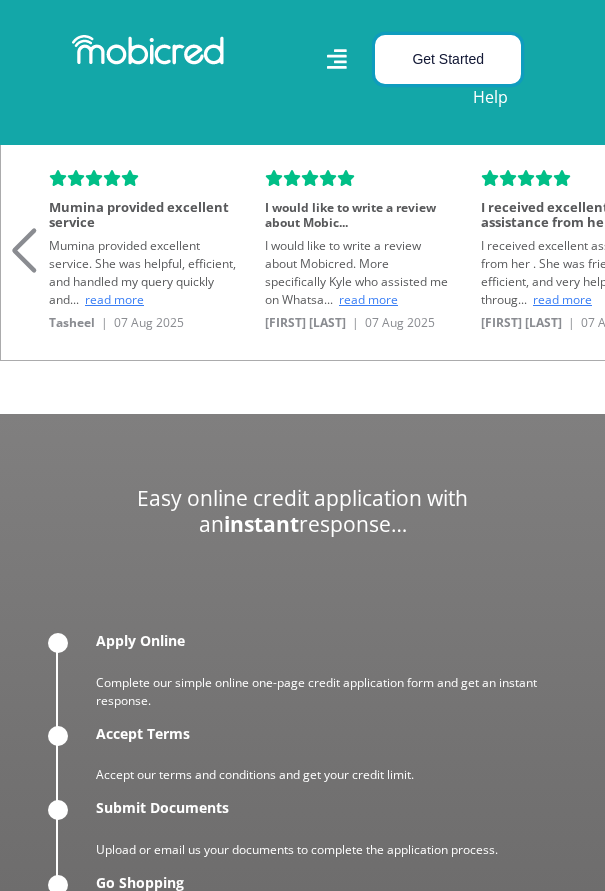 click on "Get Started" at bounding box center [448, 59] 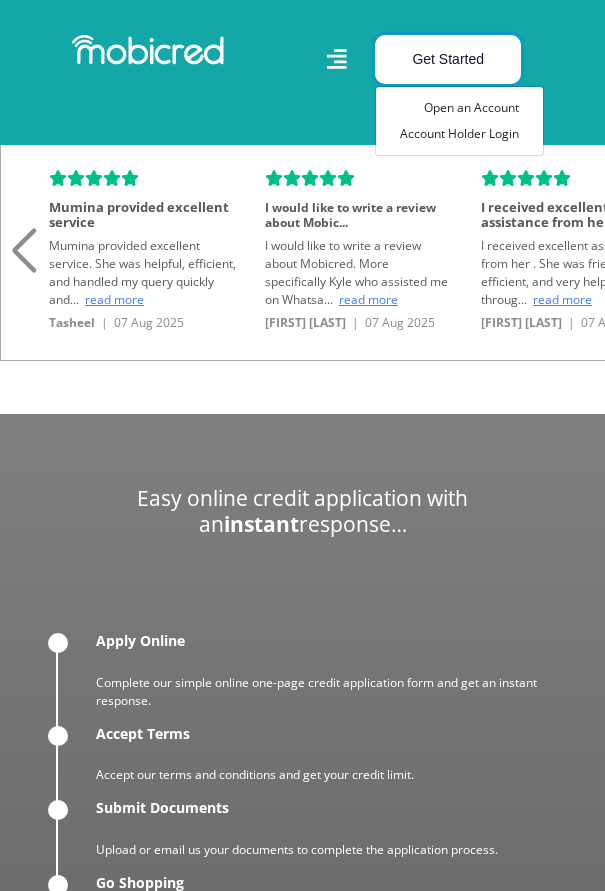scroll, scrollTop: 0, scrollLeft: 0, axis: both 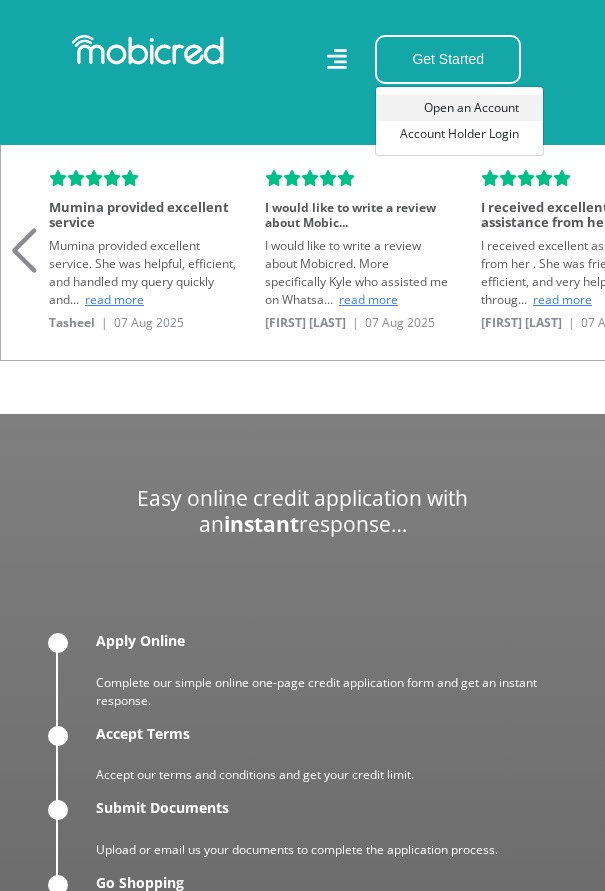 click on "Open an Account" at bounding box center (459, 108) 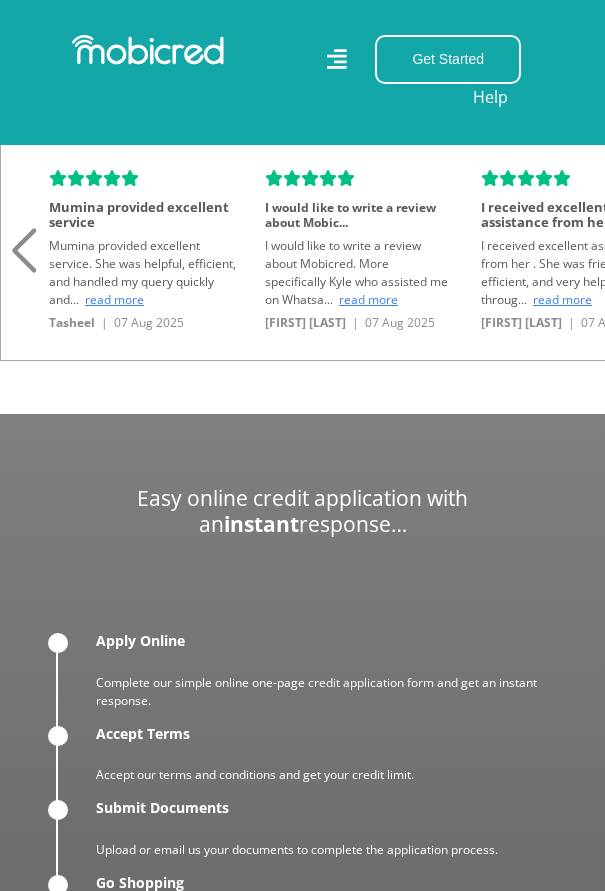 scroll, scrollTop: 0, scrollLeft: 2160, axis: horizontal 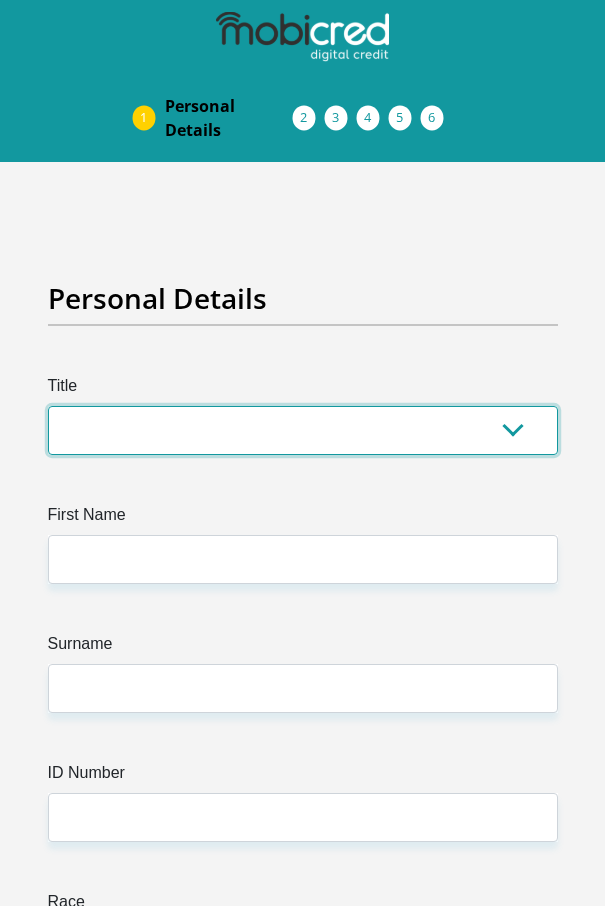 click on "Mr
Ms
Mrs
Dr
Other" at bounding box center [303, 430] 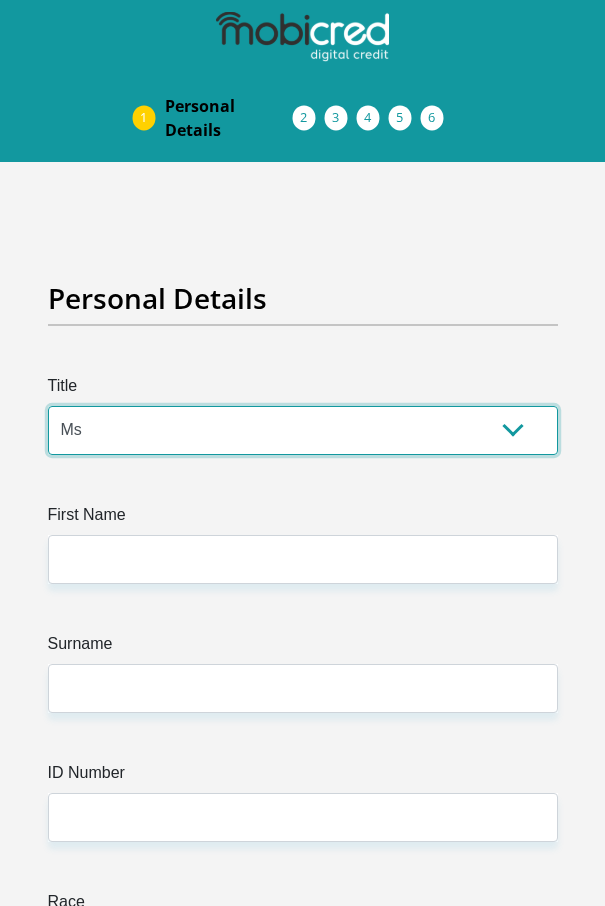 click on "Mr
Ms
Mrs
Dr
Other" at bounding box center [303, 430] 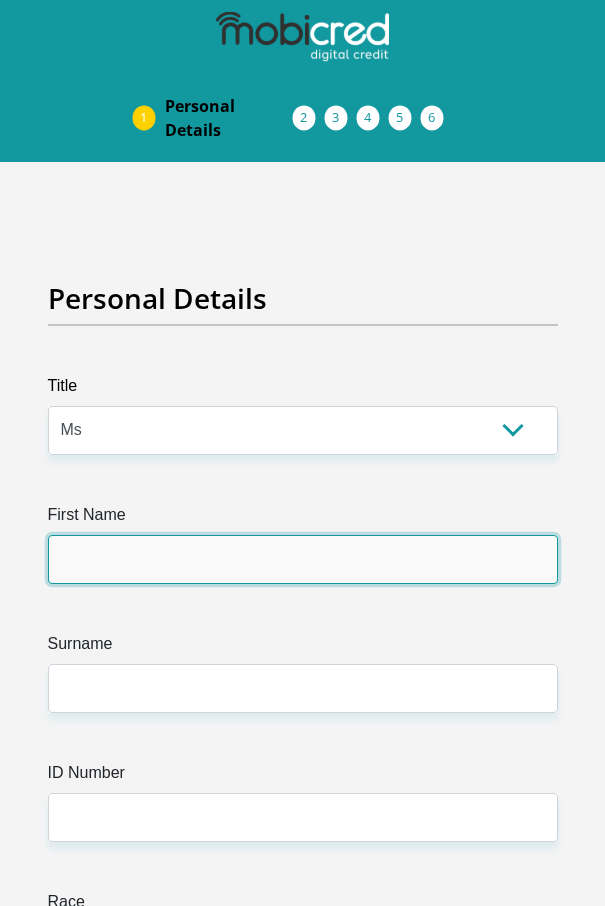 click on "First Name" at bounding box center (303, 559) 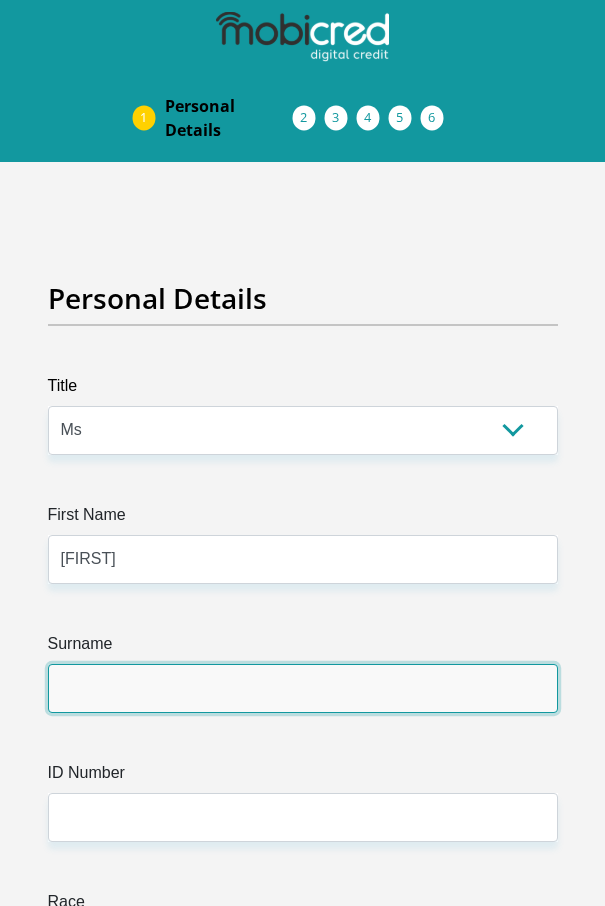 type on "Bowes" 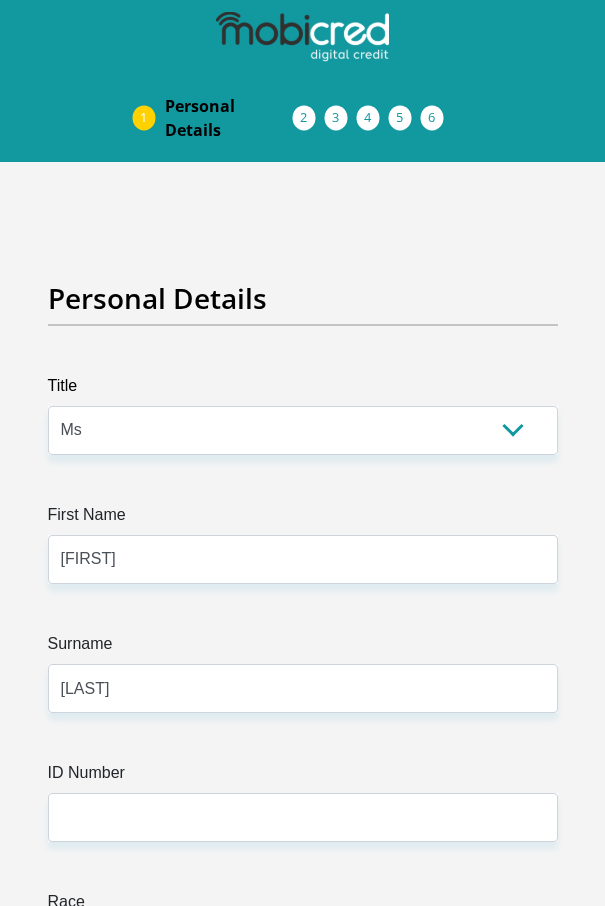 type on "0798928520" 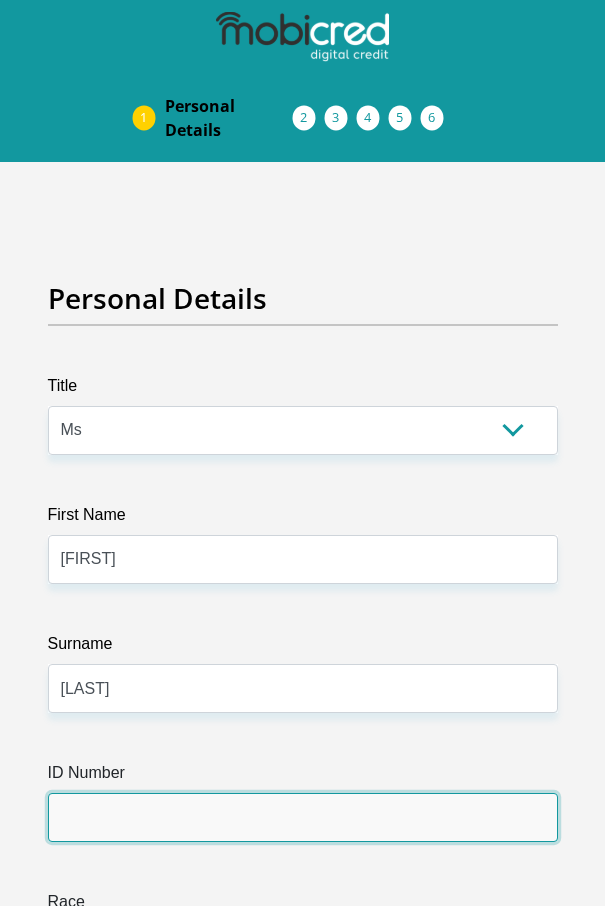 click on "ID Number" at bounding box center (303, 817) 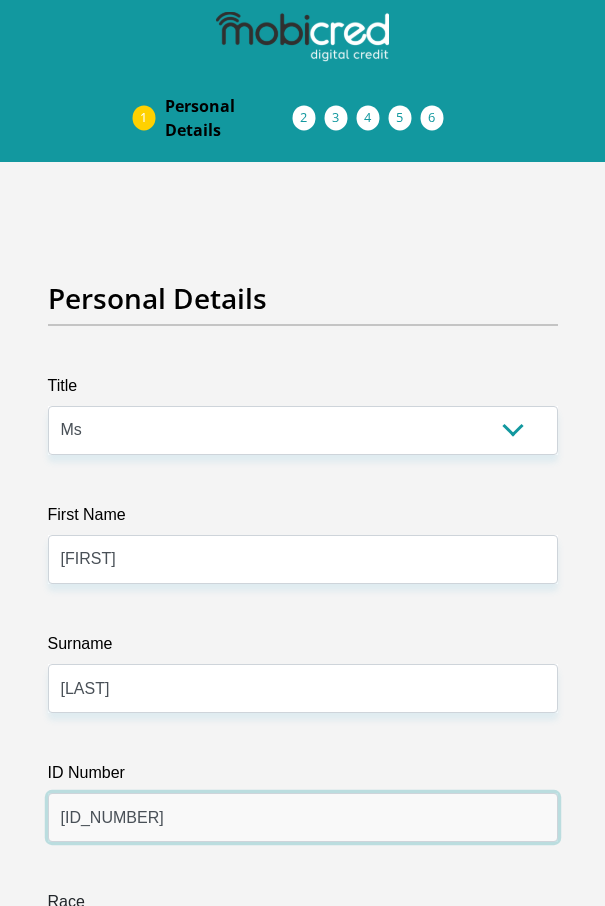 type on "7607070229088" 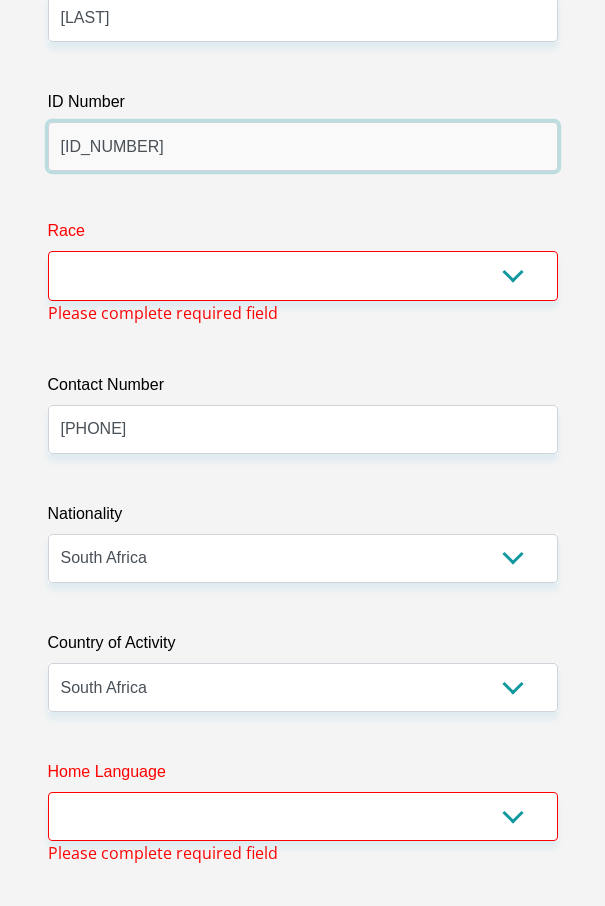 scroll, scrollTop: 672, scrollLeft: 0, axis: vertical 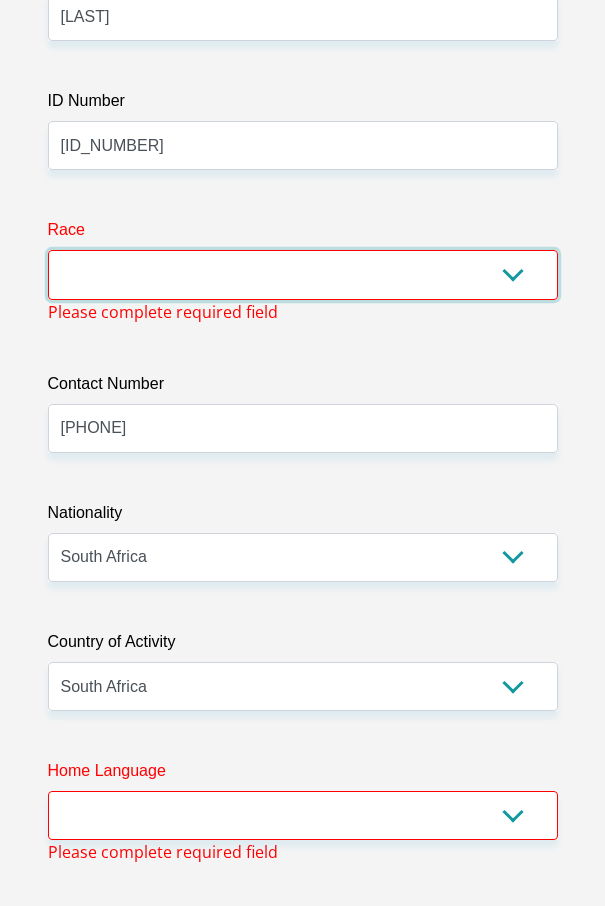 click on "Black
Coloured
Indian
White
Other" at bounding box center (303, 274) 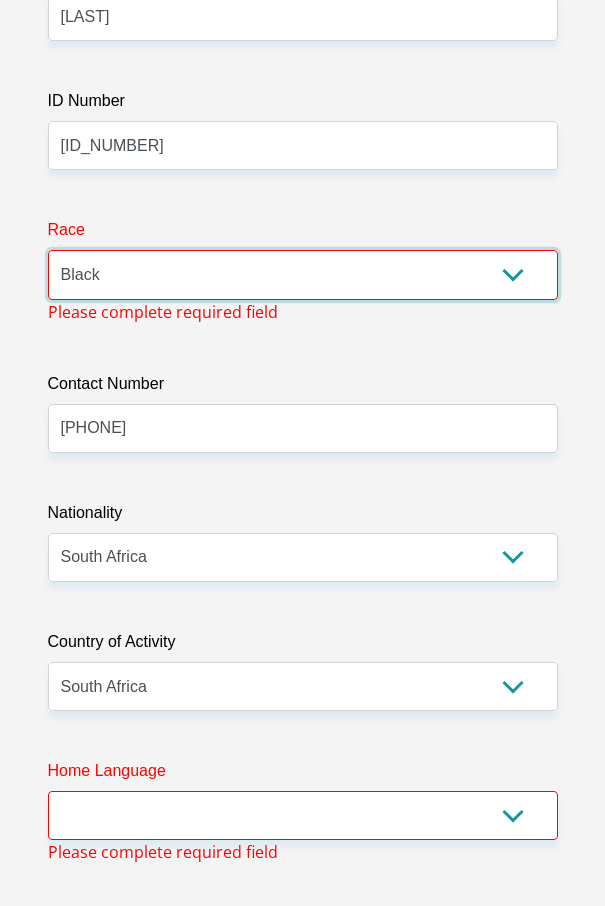 click on "Black
Coloured
Indian
White
Other" at bounding box center [303, 274] 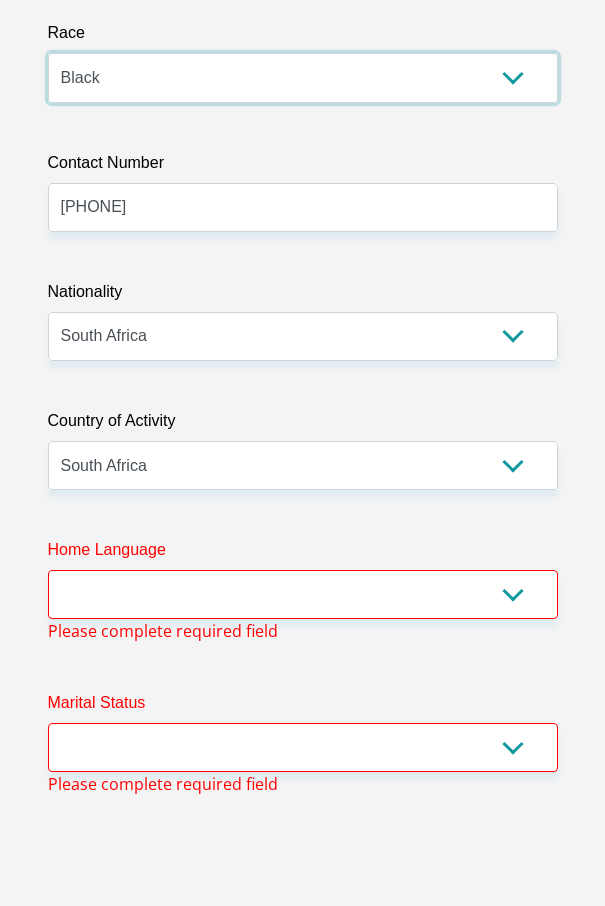 scroll, scrollTop: 872, scrollLeft: 0, axis: vertical 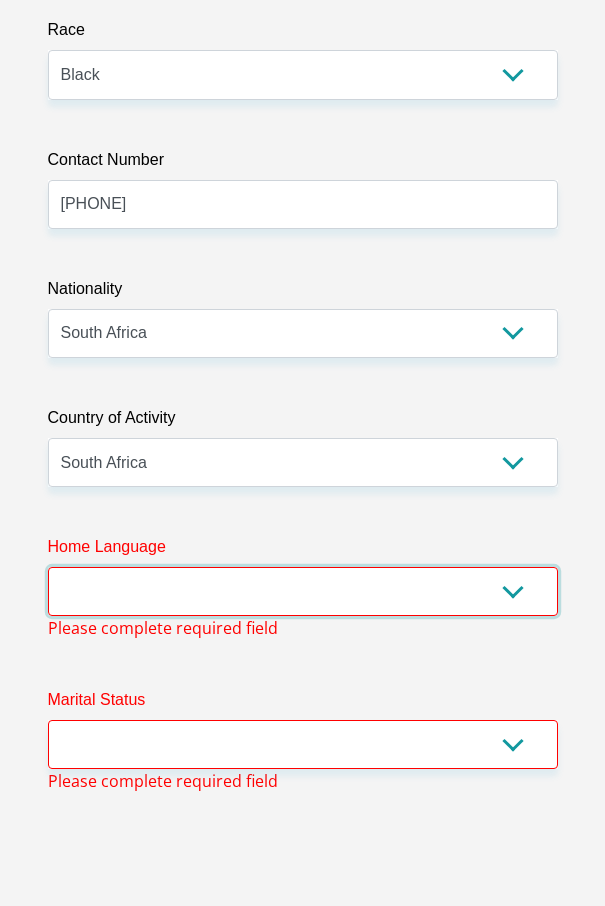 click on "Afrikaans
English
Sepedi
South Ndebele
Southern Sotho
Swati
Tsonga
Tswana
Venda
Xhosa
Zulu
Other" at bounding box center (303, 591) 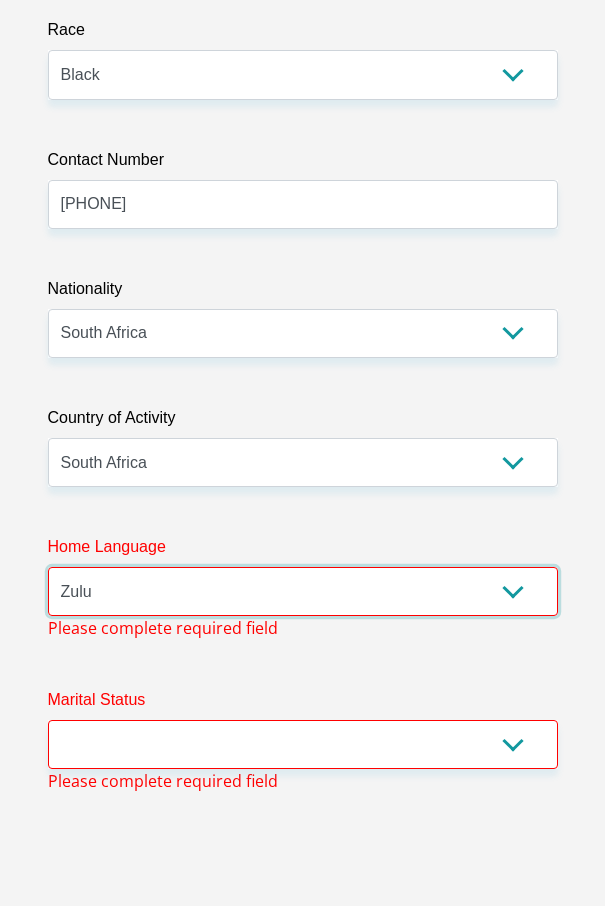 click on "Afrikaans
English
Sepedi
South Ndebele
Southern Sotho
Swati
Tsonga
Tswana
Venda
Xhosa
Zulu
Other" at bounding box center (303, 591) 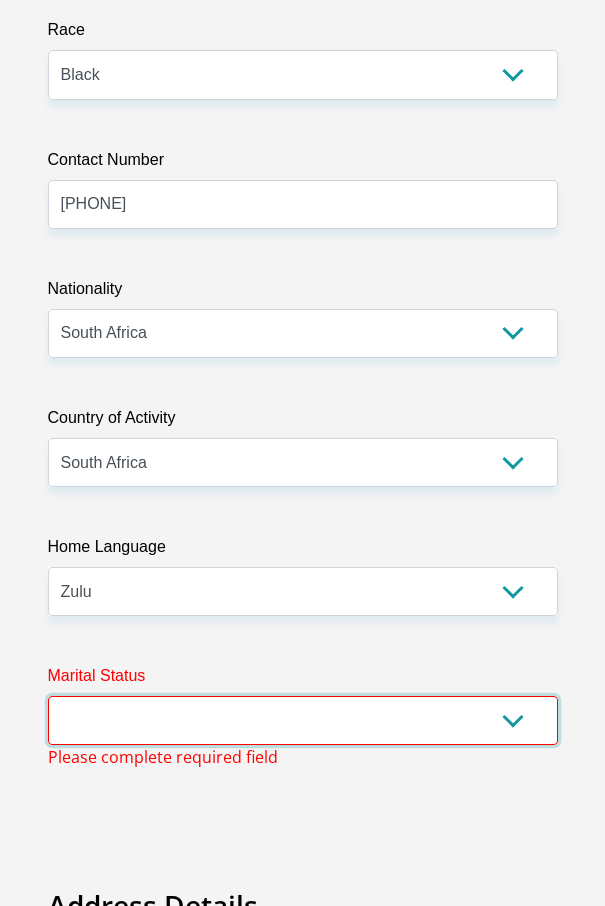 click on "Married ANC
Single
Divorced
Widowed
Married COP or Customary Law" at bounding box center (303, 720) 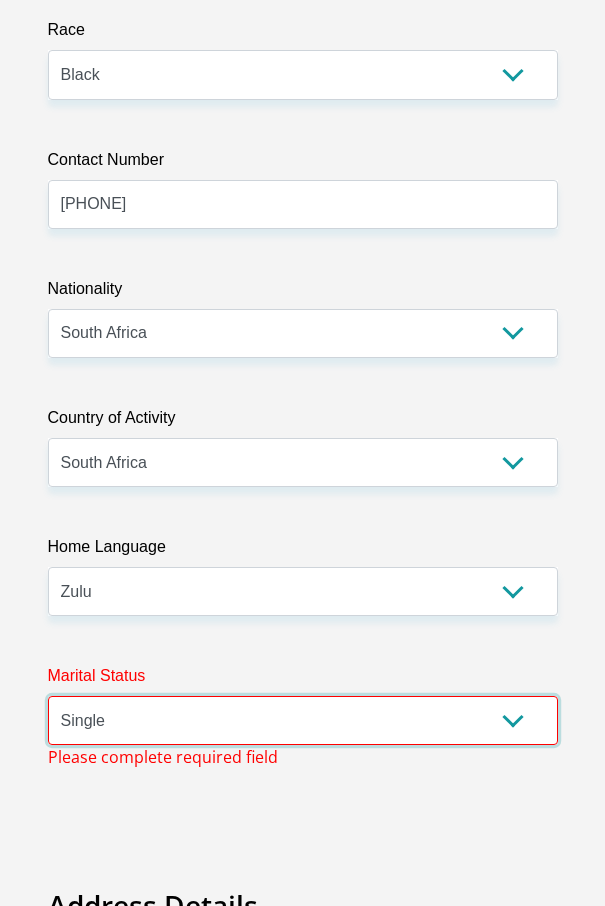 click on "Married ANC
Single
Divorced
Widowed
Married COP or Customary Law" at bounding box center (303, 720) 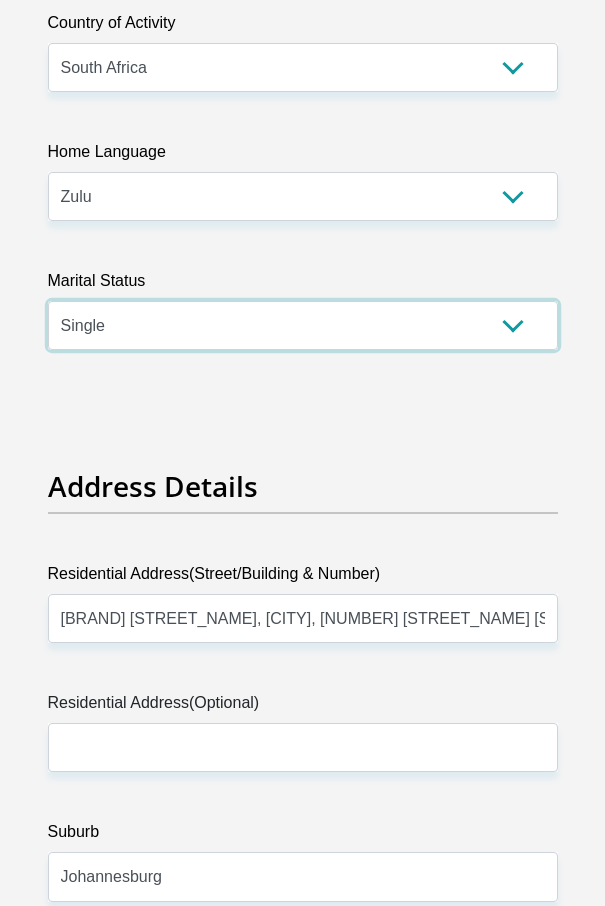 scroll, scrollTop: 1372, scrollLeft: 0, axis: vertical 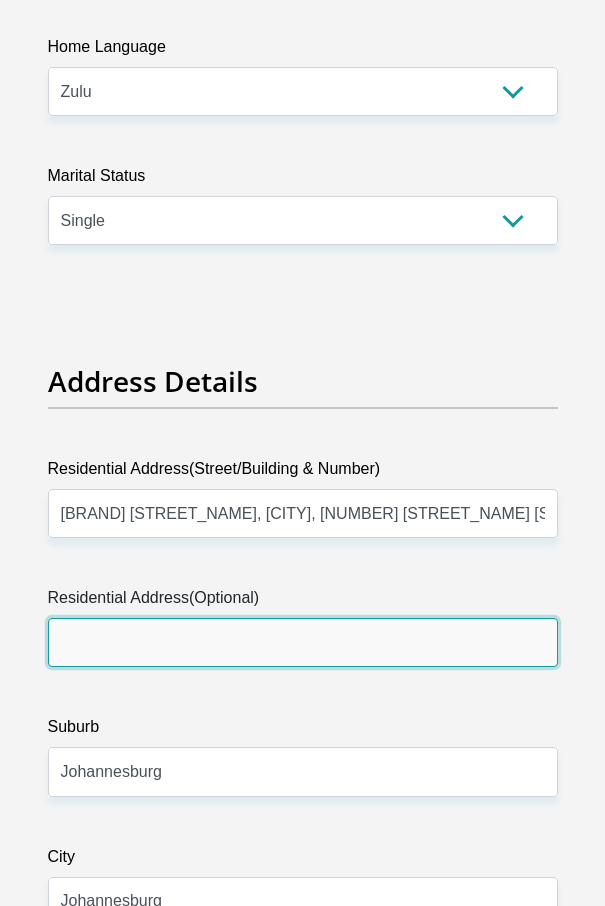 click on "Residential Address(Optional)" at bounding box center (303, 642) 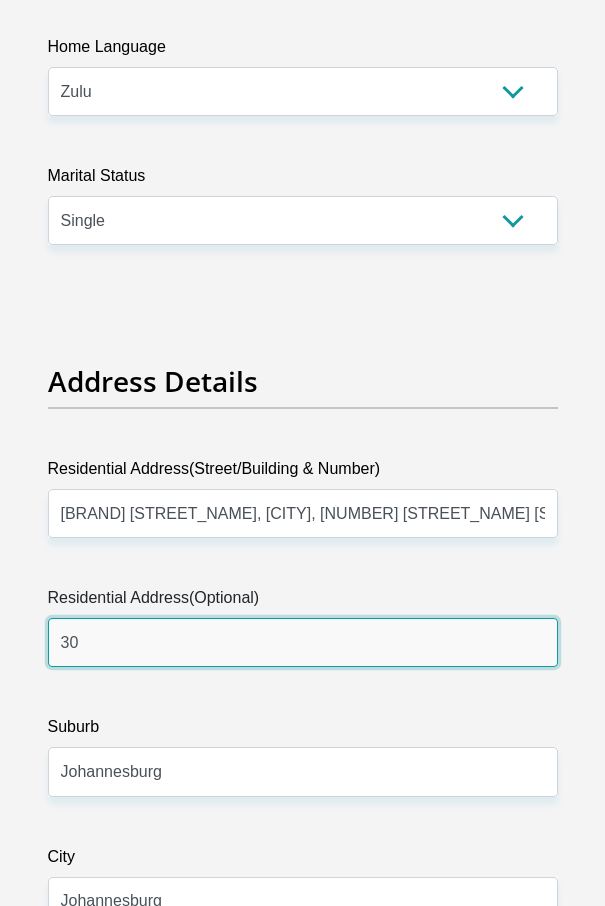 type on "3" 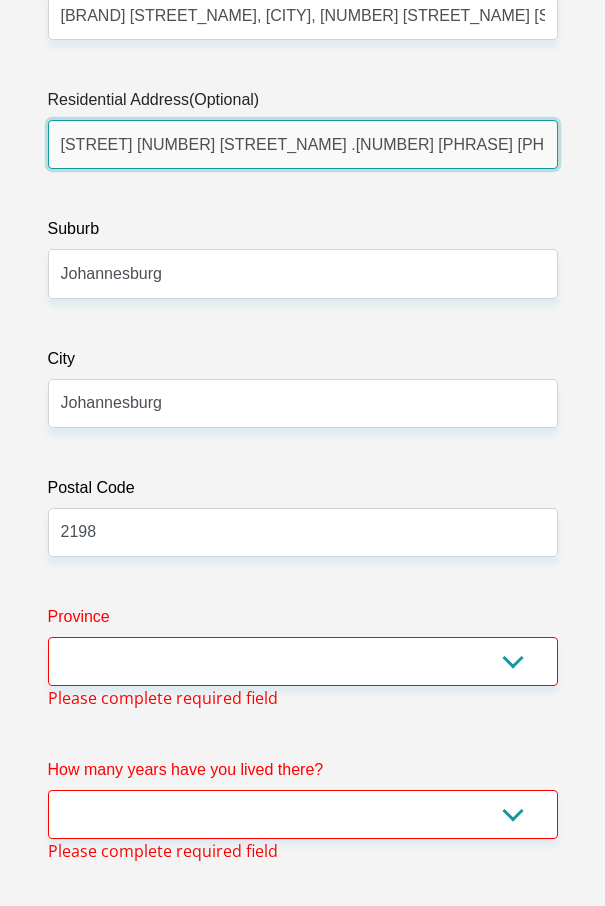 scroll, scrollTop: 1872, scrollLeft: 0, axis: vertical 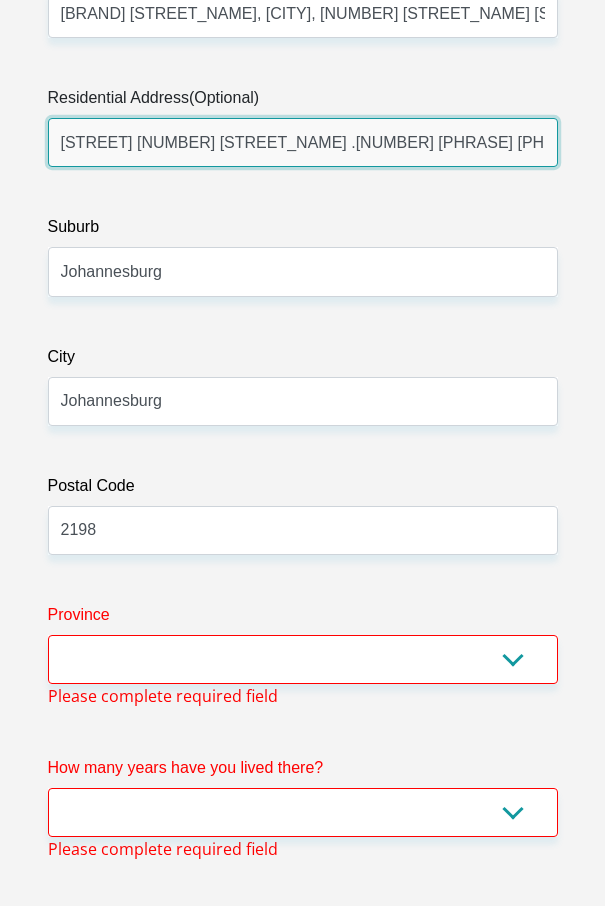 type on "Selbourne 6th avenue .306 Phase Two , Alexandra" 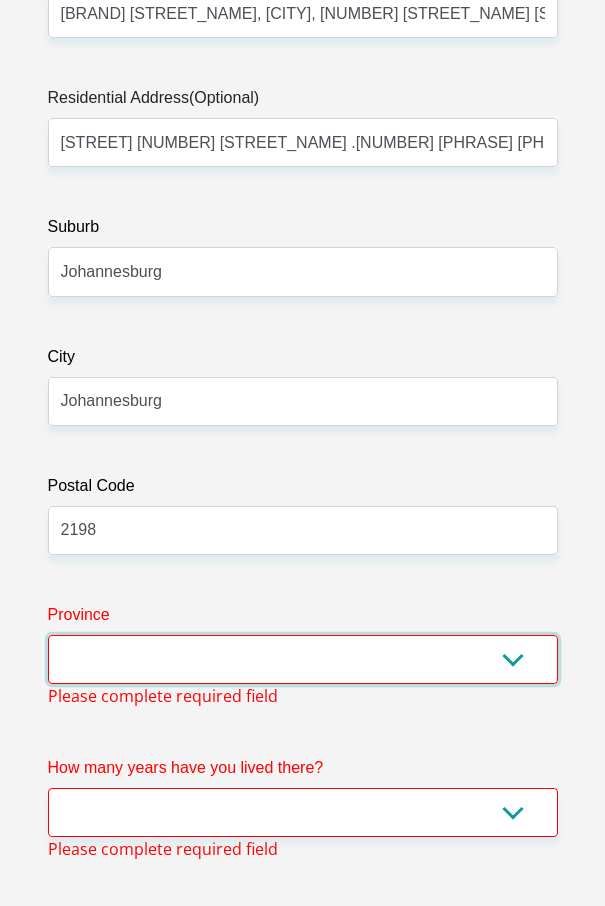 click on "Eastern Cape
Free State
Gauteng
KwaZulu-Natal
Limpopo
Mpumalanga
Northern Cape
North West
Western Cape" at bounding box center [303, 659] 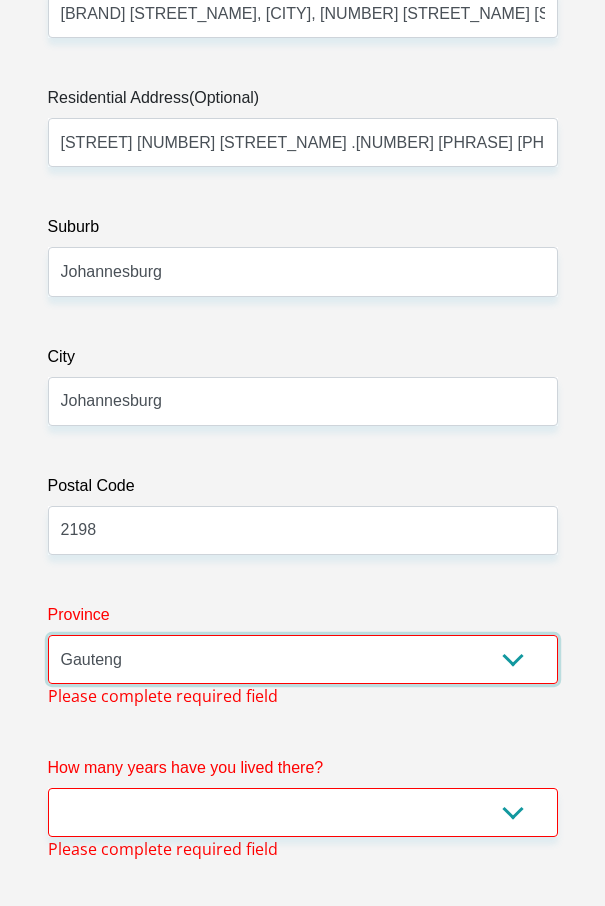click on "Eastern Cape
Free State
Gauteng
KwaZulu-Natal
Limpopo
Mpumalanga
Northern Cape
North West
Western Cape" at bounding box center [303, 659] 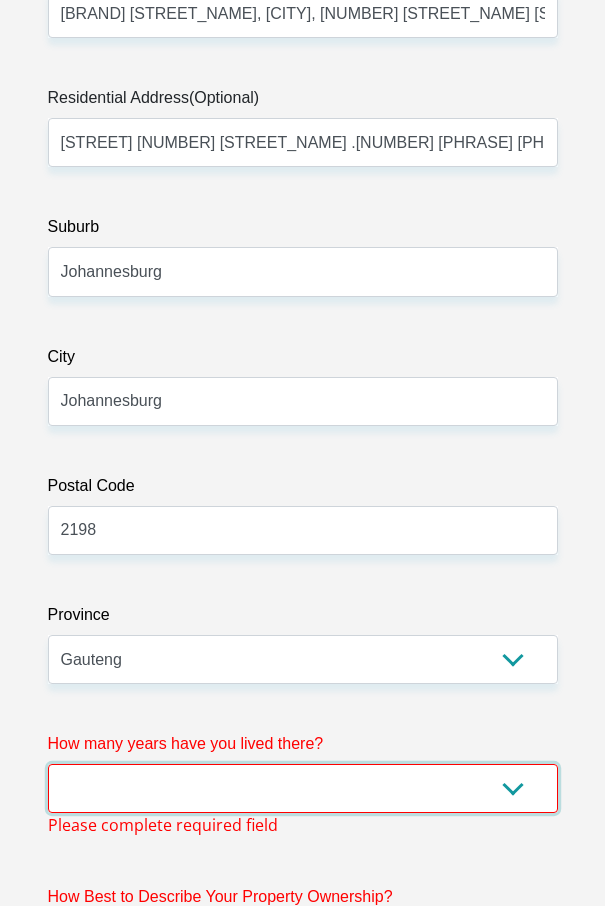 click on "less than 1 year
1-3 years
3-5 years
5+ years" at bounding box center [303, 788] 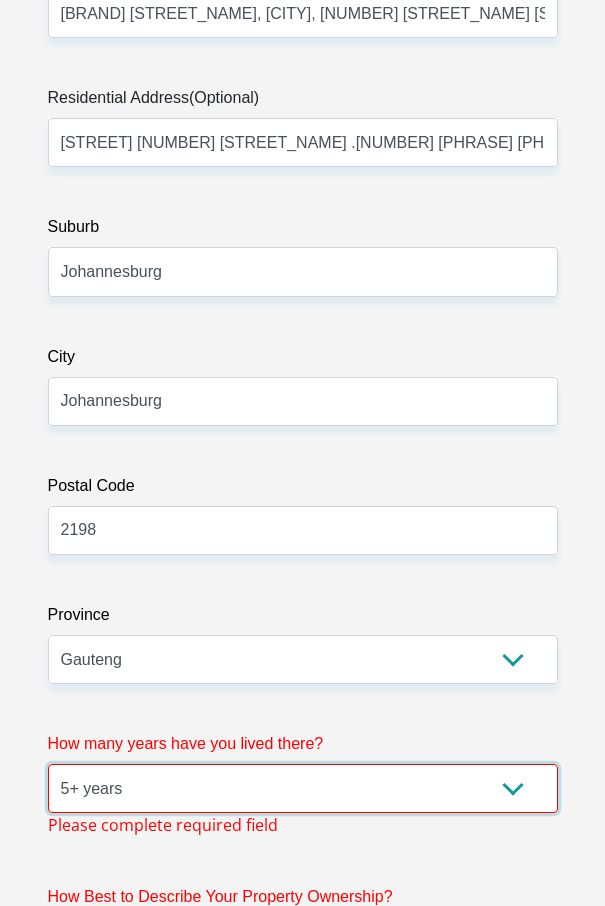 click on "less than 1 year
1-3 years
3-5 years
5+ years" at bounding box center [303, 788] 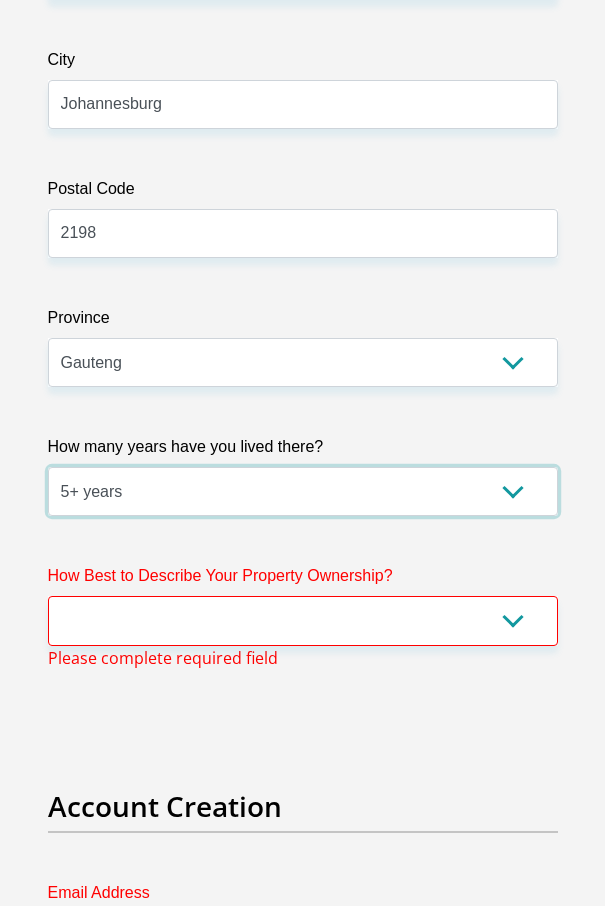 scroll, scrollTop: 2172, scrollLeft: 0, axis: vertical 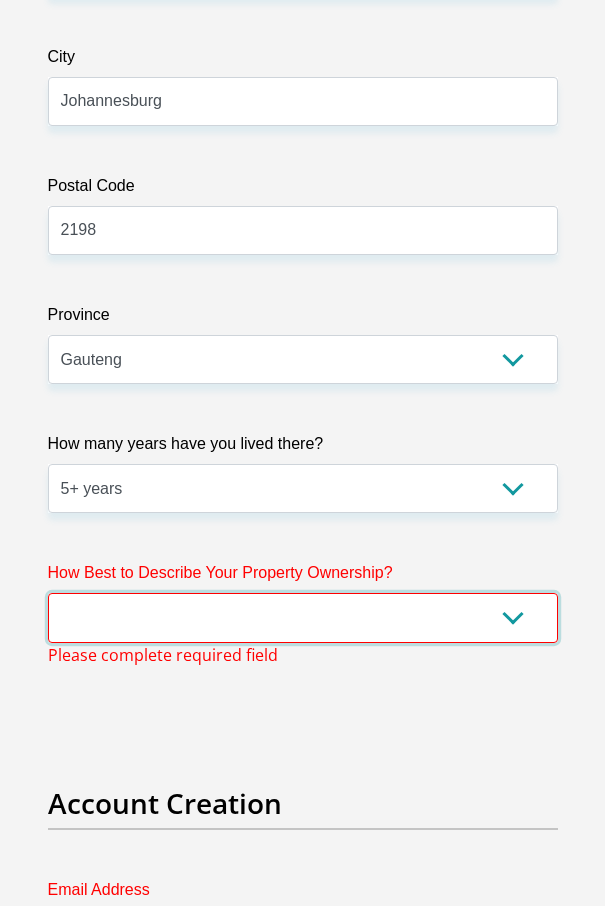 click on "Owned
Rented
Family Owned
Company Dwelling" at bounding box center [303, 617] 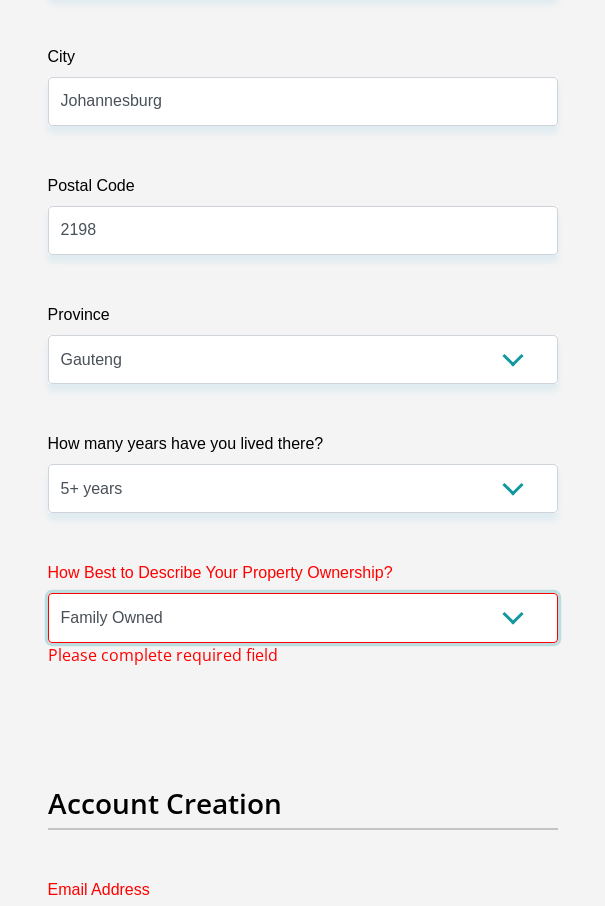 click on "Owned
Rented
Family Owned
Company Dwelling" at bounding box center (303, 617) 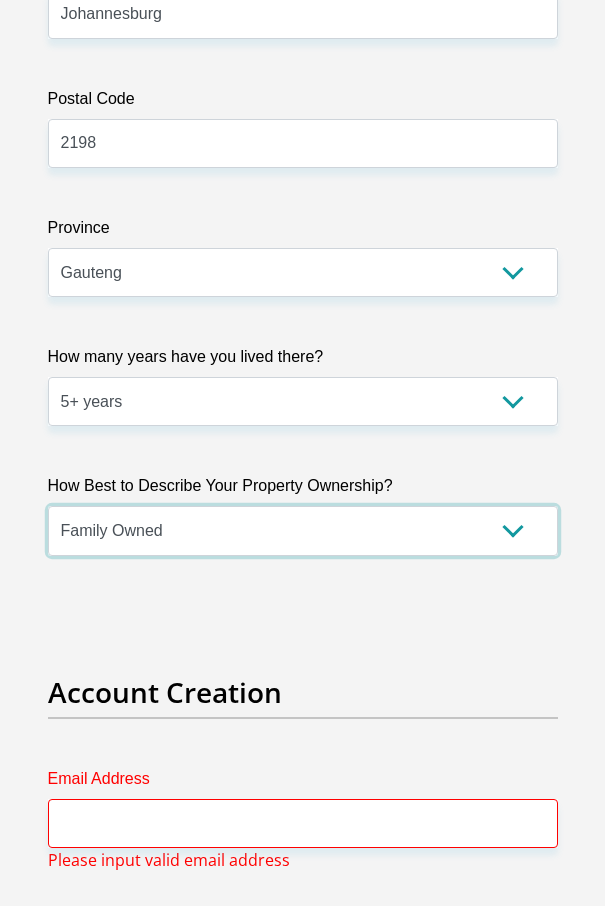 scroll, scrollTop: 2372, scrollLeft: 0, axis: vertical 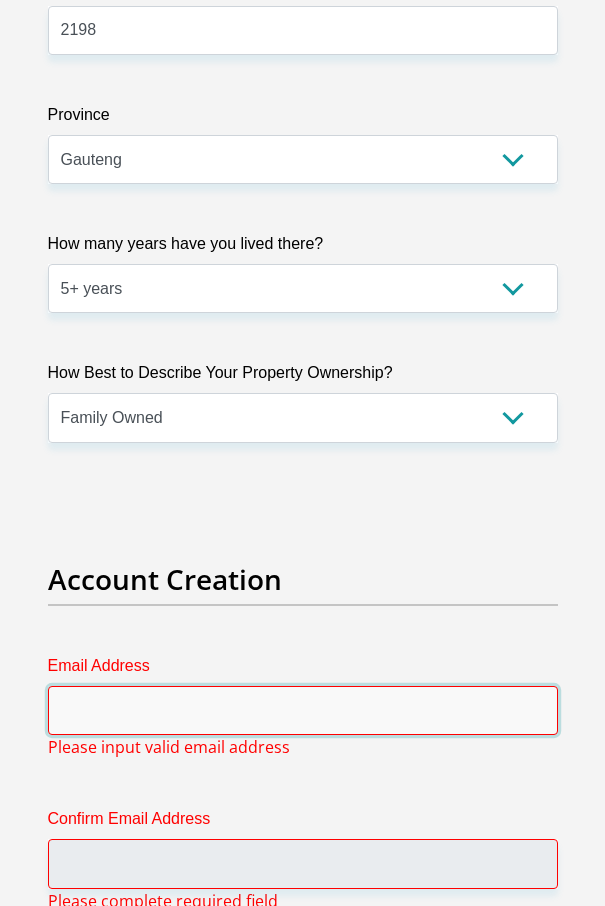 click on "Email Address" at bounding box center (303, 710) 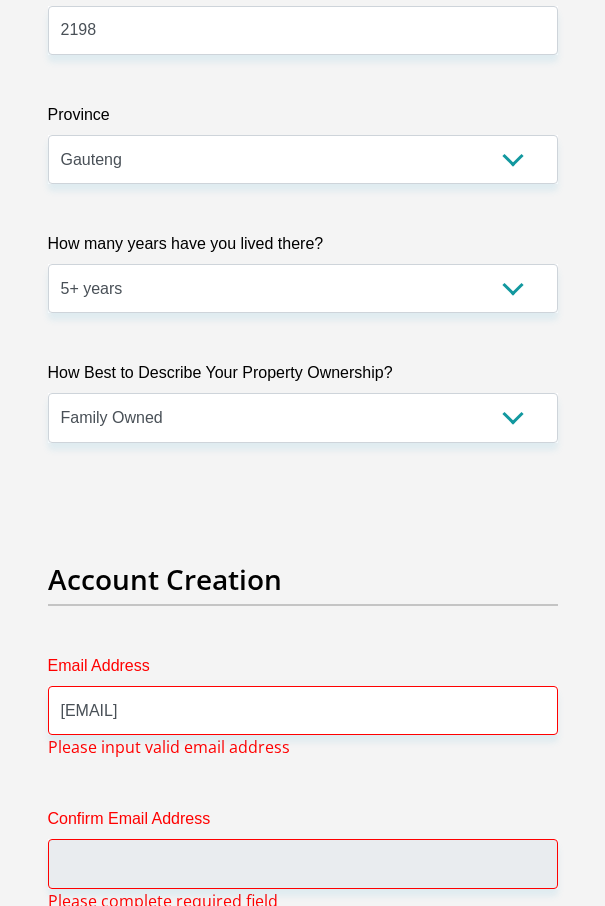 type 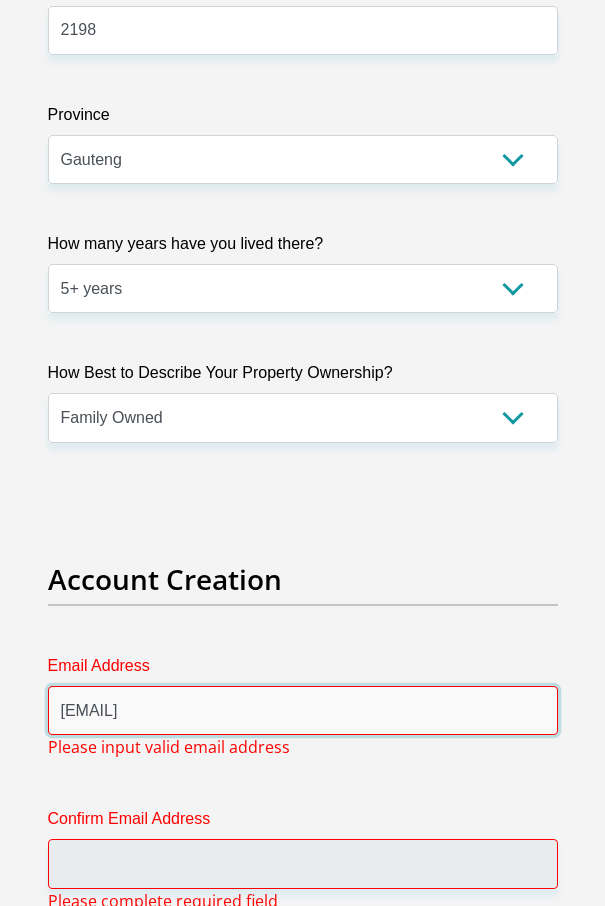 type 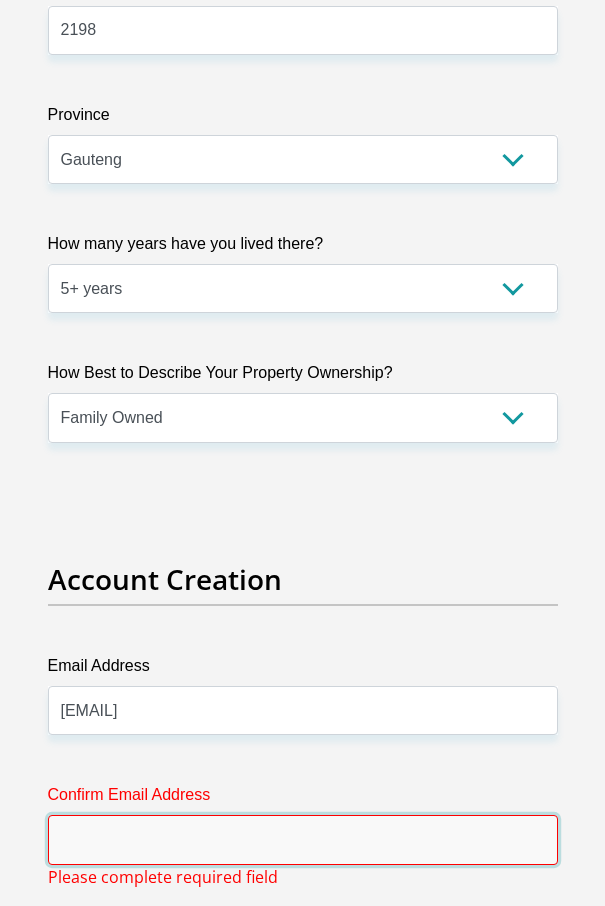 type on "boweszaneleb@gmail.com" 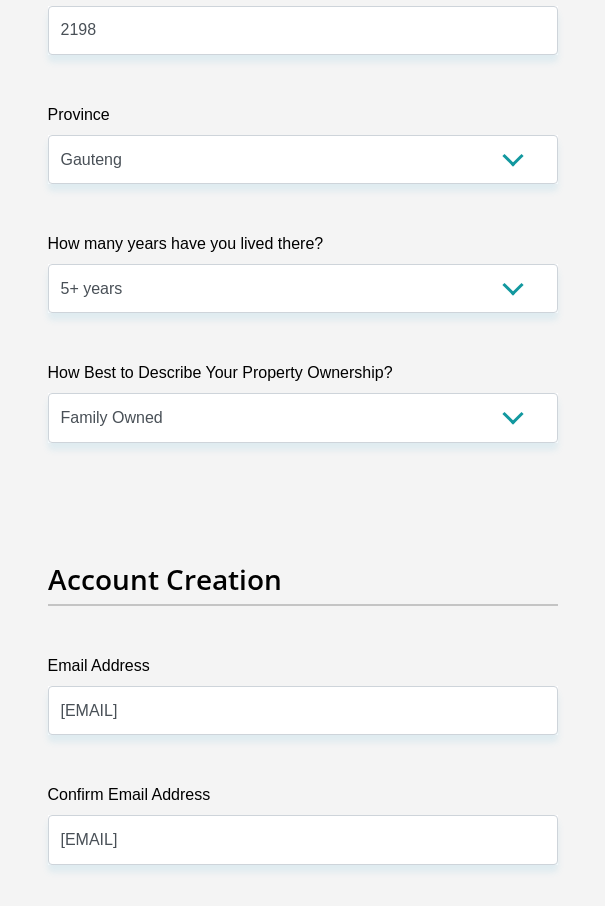 drag, startPoint x: 162, startPoint y: 716, endPoint x: 184, endPoint y: 711, distance: 22.561028 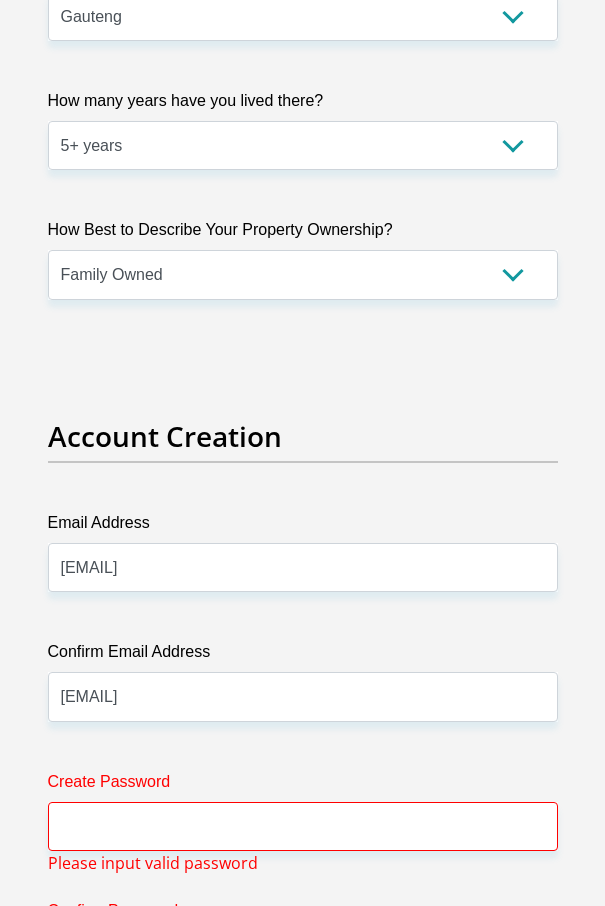 scroll, scrollTop: 2672, scrollLeft: 0, axis: vertical 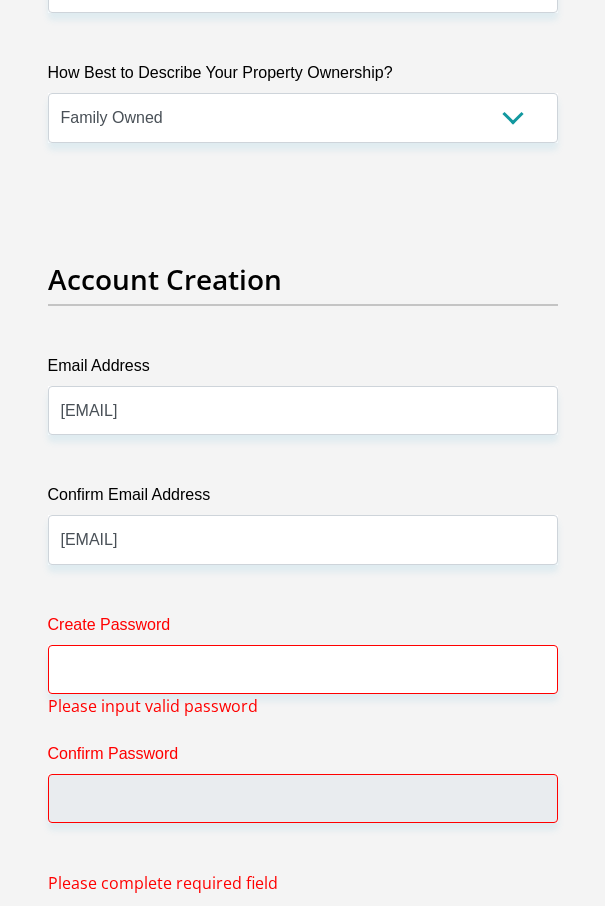 type on "boweszanele6@gmail.com" 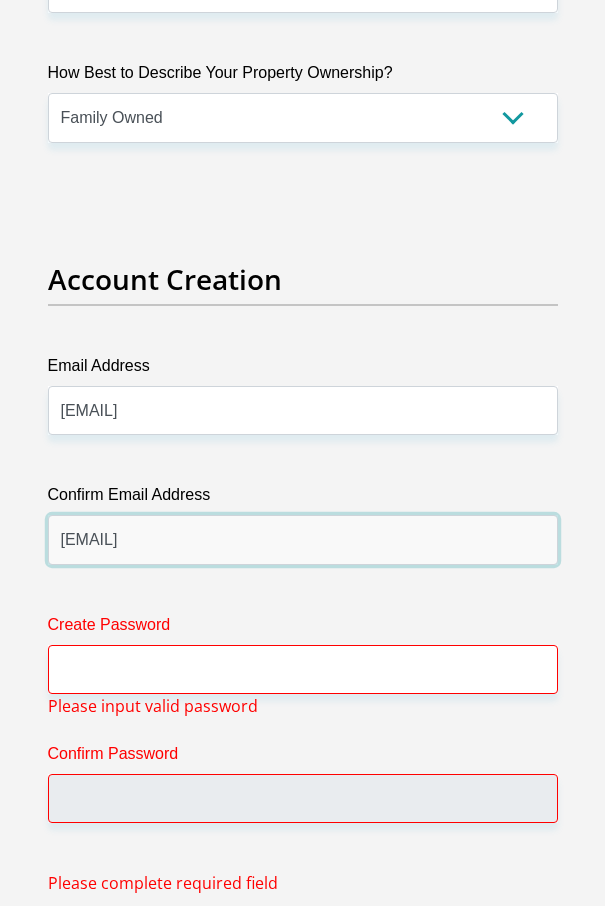 click on "boweszaneleb@gmail.com" at bounding box center (303, 539) 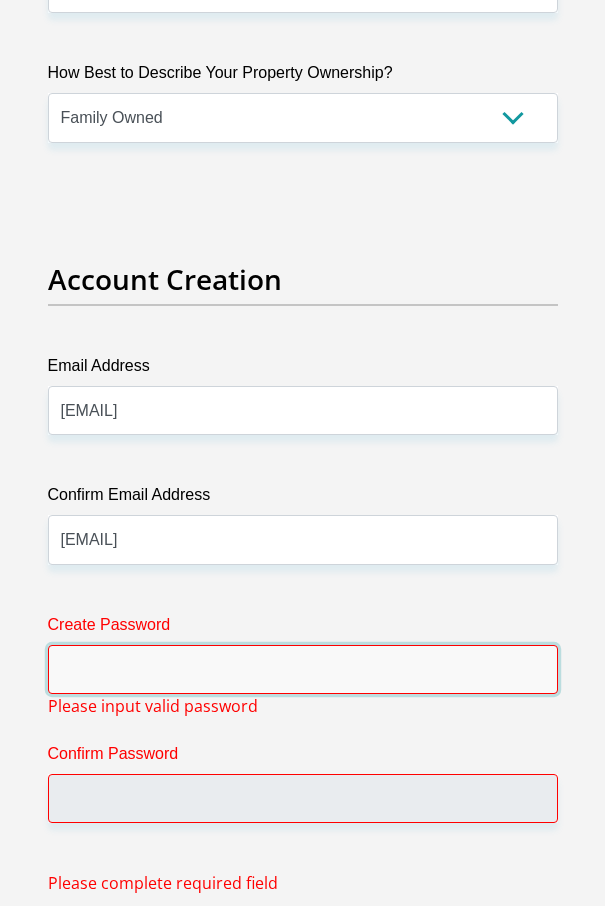 click on "Create Password" at bounding box center (303, 669) 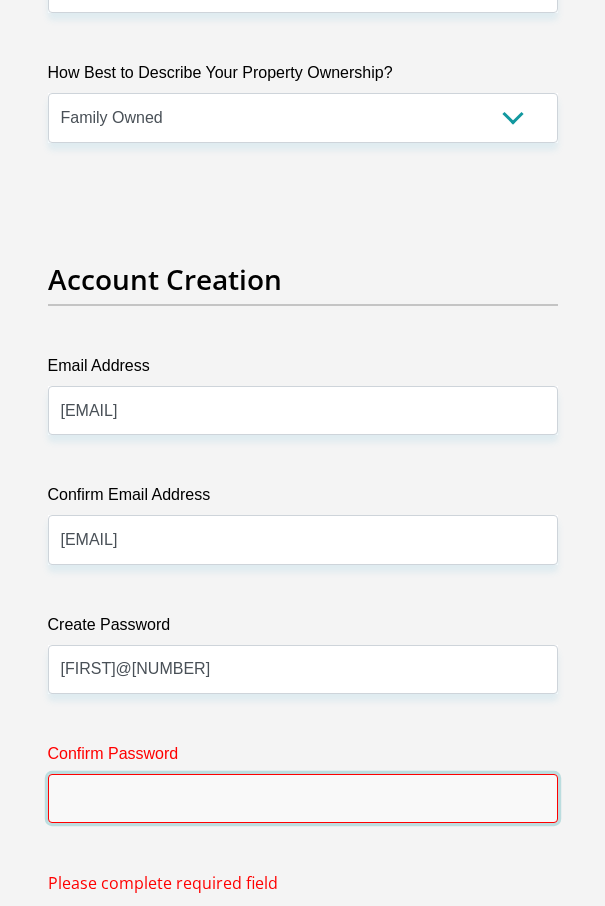 click on "Confirm Password" at bounding box center [303, 798] 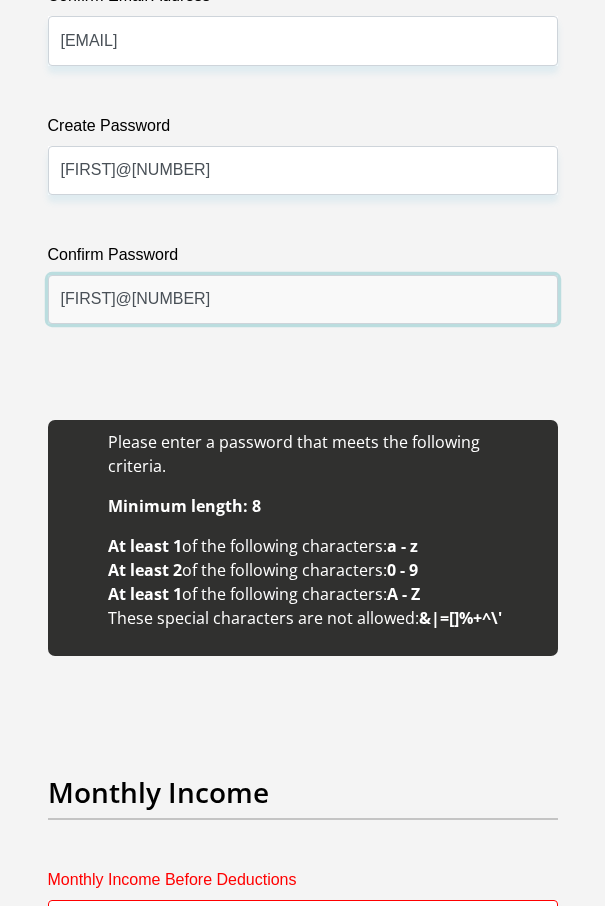 scroll, scrollTop: 3472, scrollLeft: 0, axis: vertical 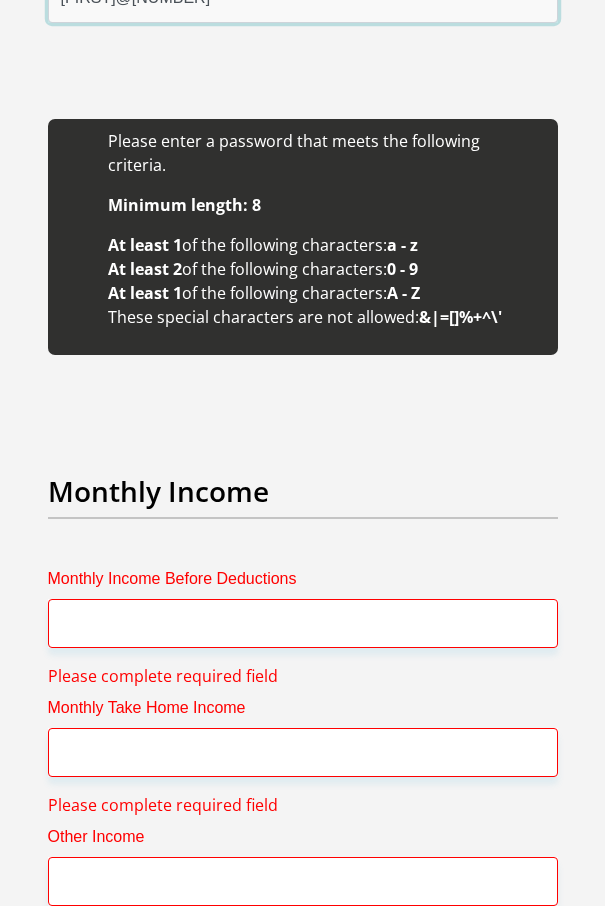 type on "Lwandle@306" 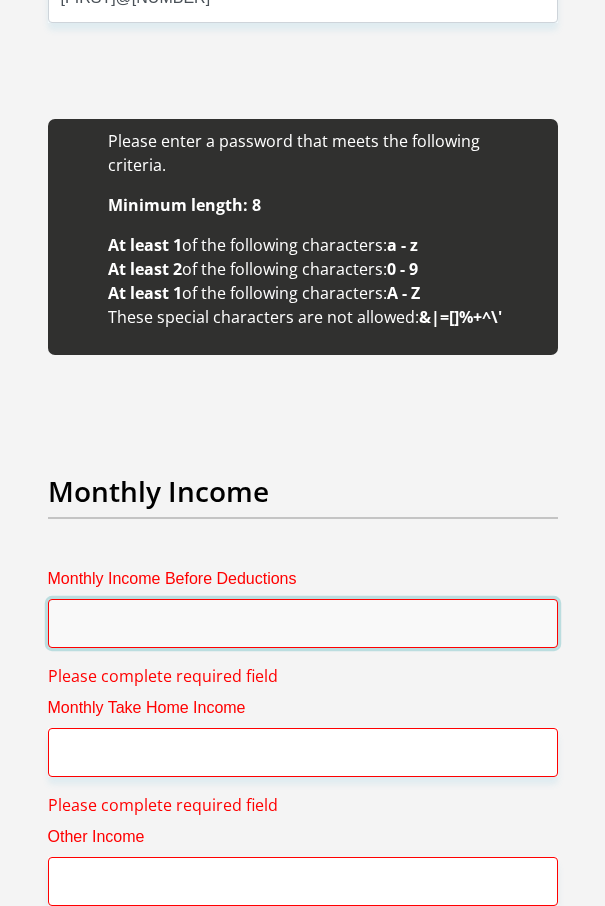 click on "Monthly Income Before Deductions" at bounding box center (303, 623) 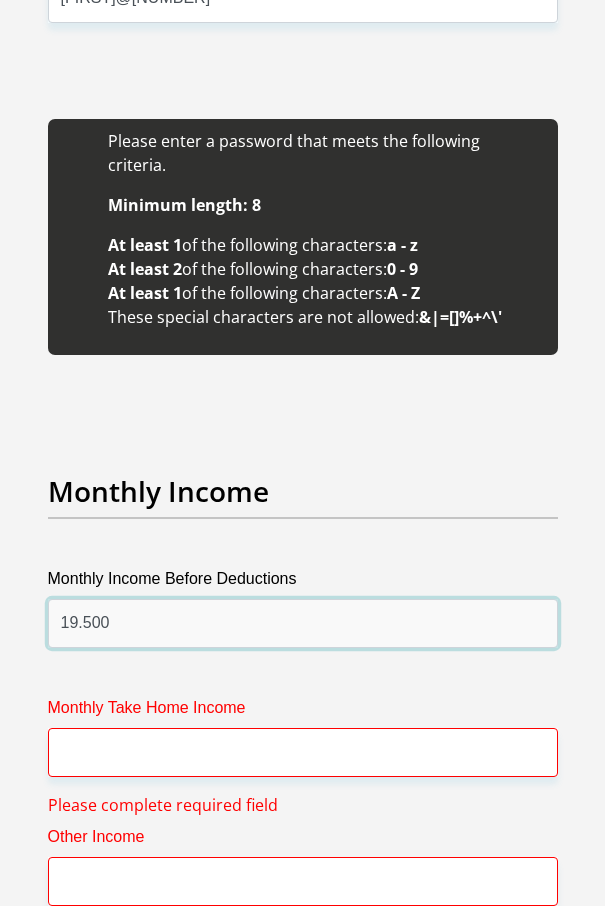 type on "19.500" 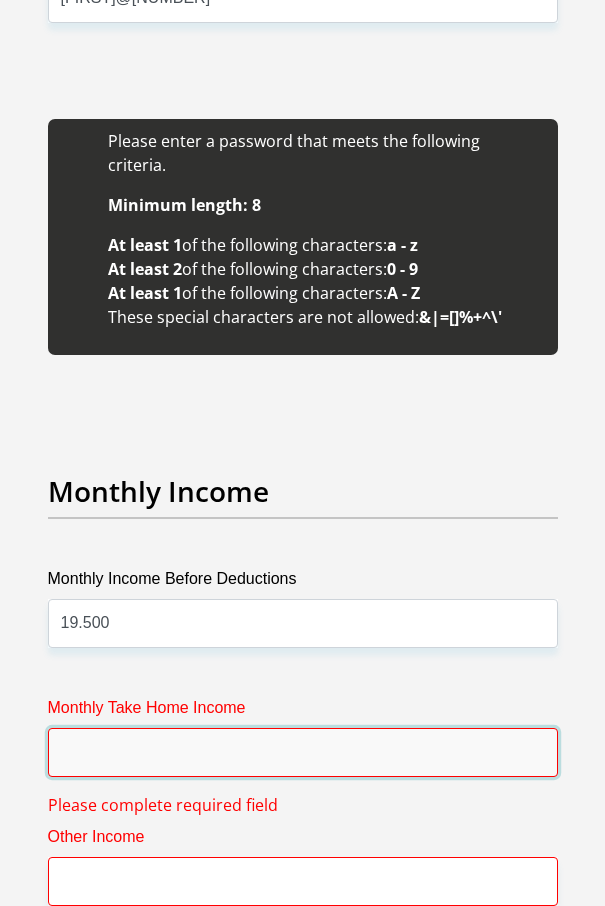 click on "Monthly Take Home Income" at bounding box center (303, 752) 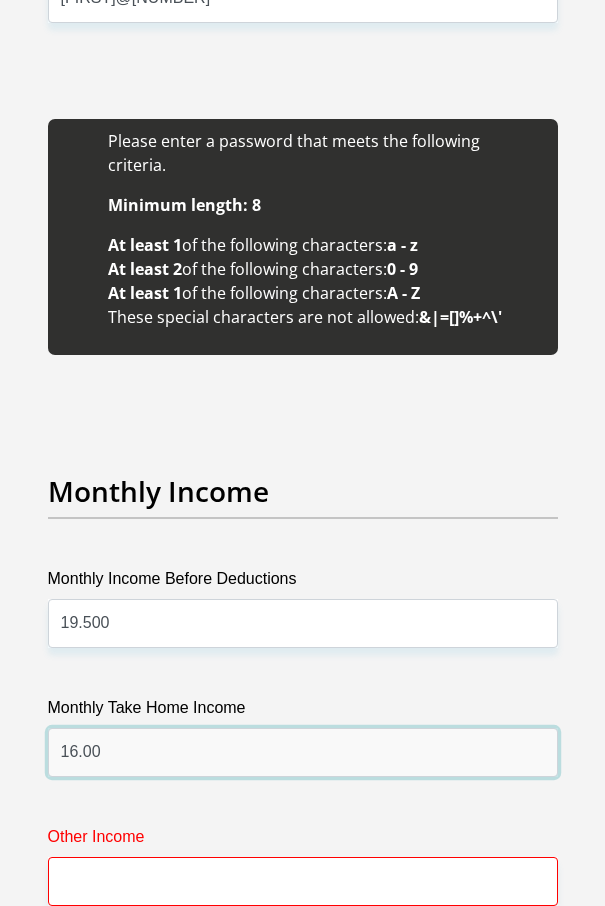 type on "16.00" 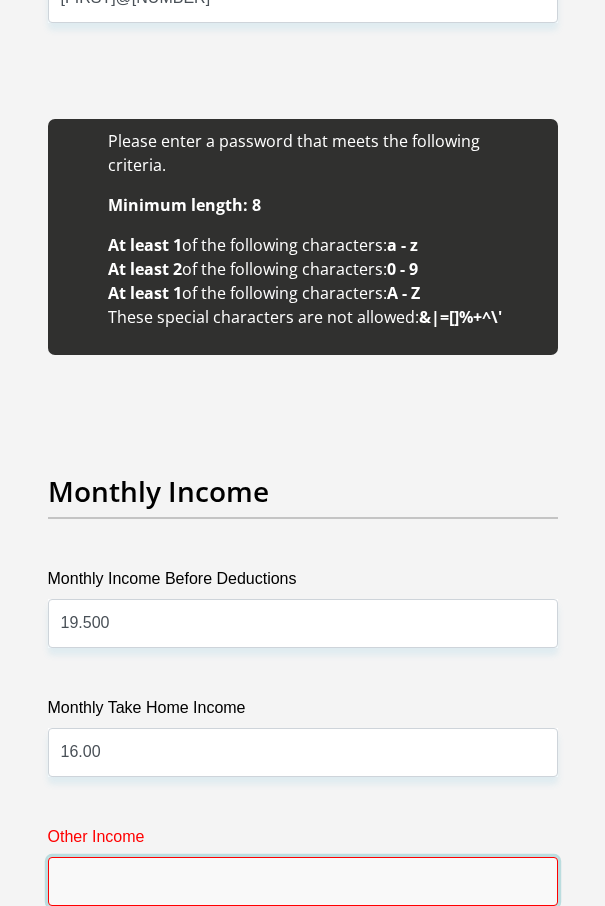 click on "Other Income" at bounding box center [303, 881] 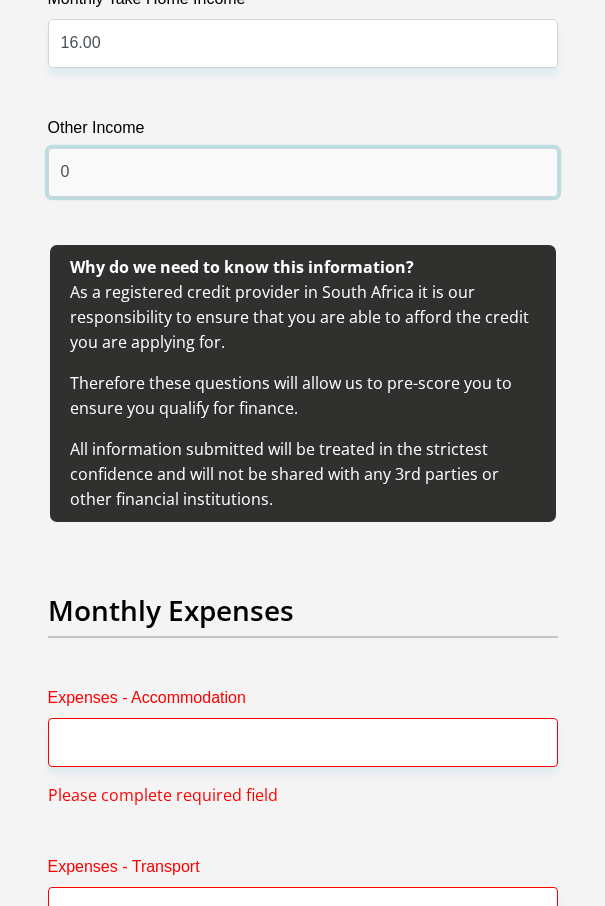 scroll, scrollTop: 4372, scrollLeft: 0, axis: vertical 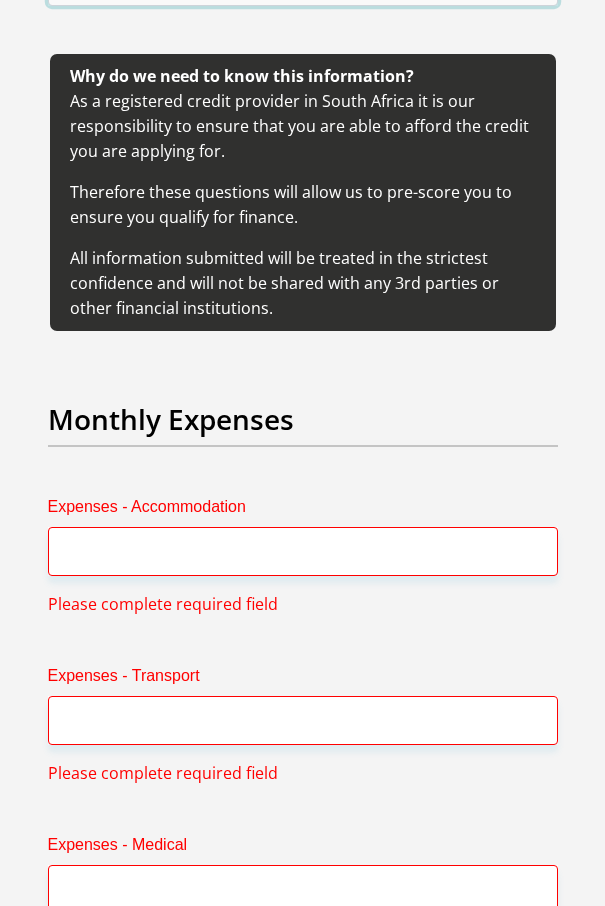 type on "0" 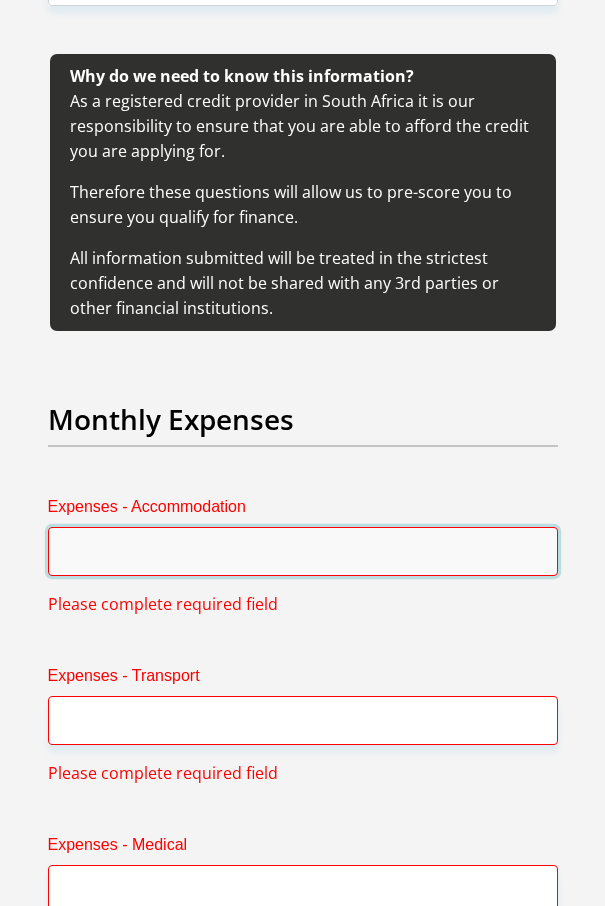 click on "Expenses - Accommodation" at bounding box center [303, 551] 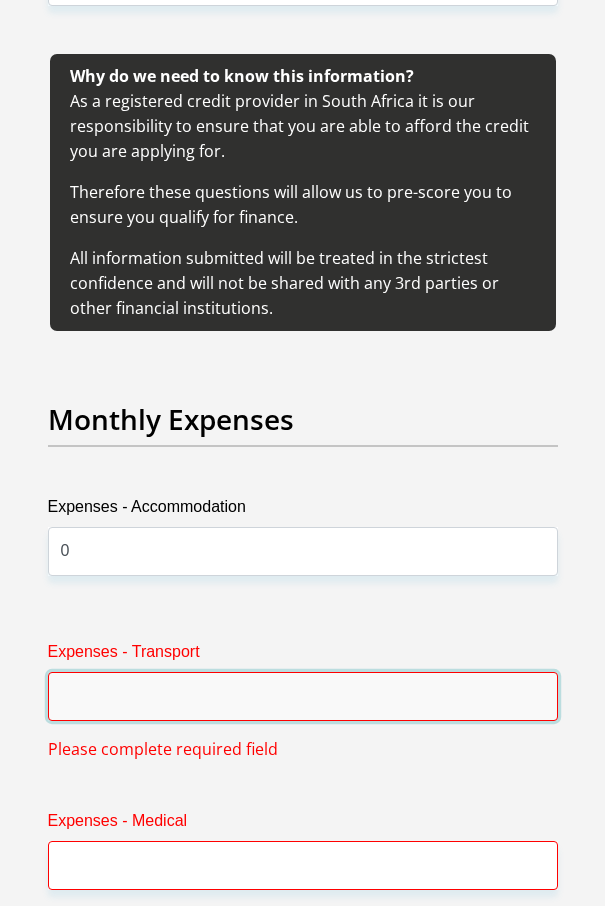 drag, startPoint x: 137, startPoint y: 668, endPoint x: 142, endPoint y: 683, distance: 15.811388 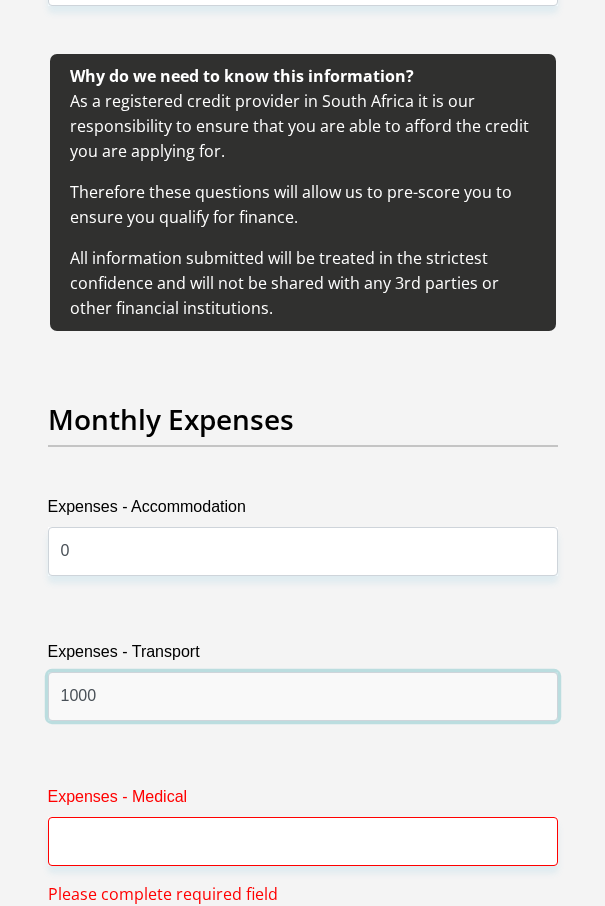 type on "1000" 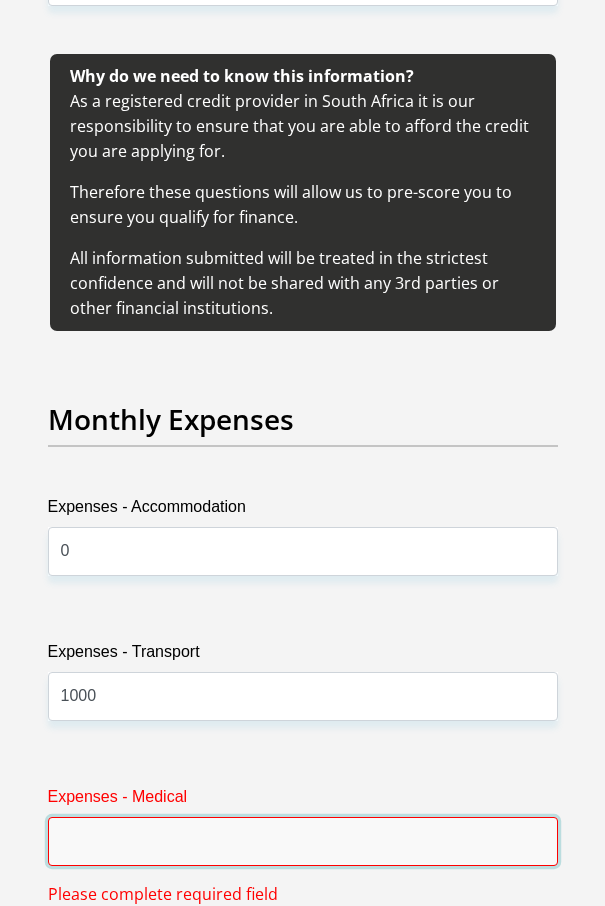 click on "Expenses - Medical" at bounding box center [303, 841] 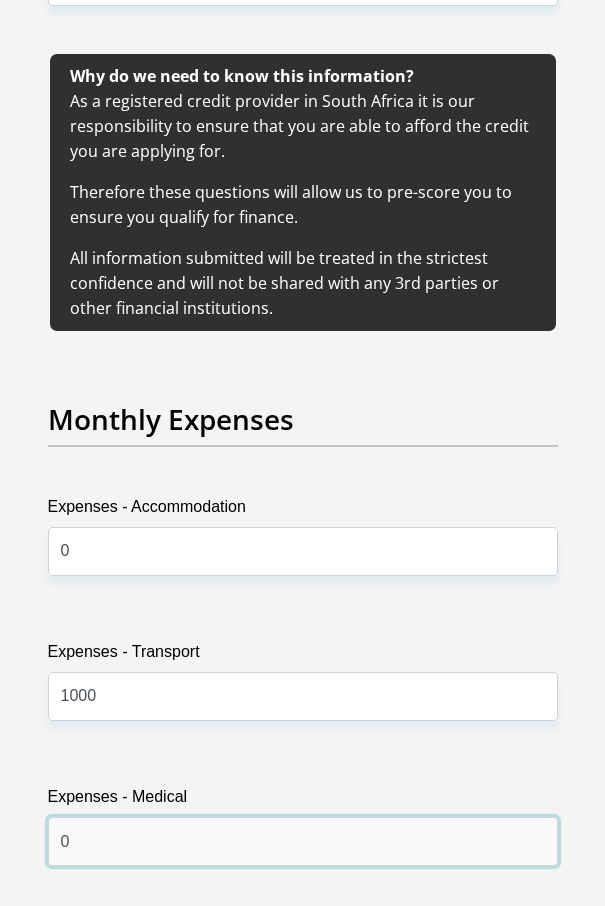 scroll, scrollTop: 4772, scrollLeft: 0, axis: vertical 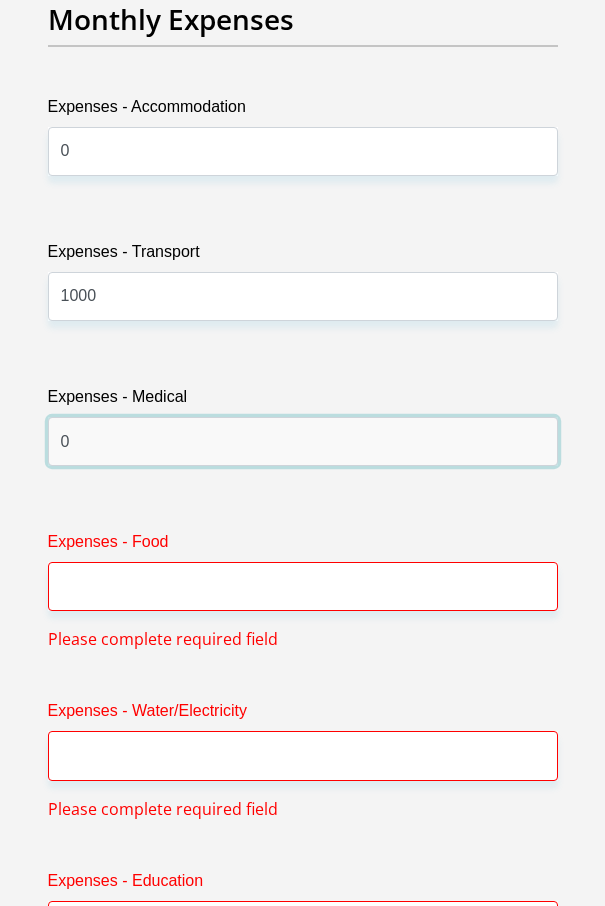 type on "0" 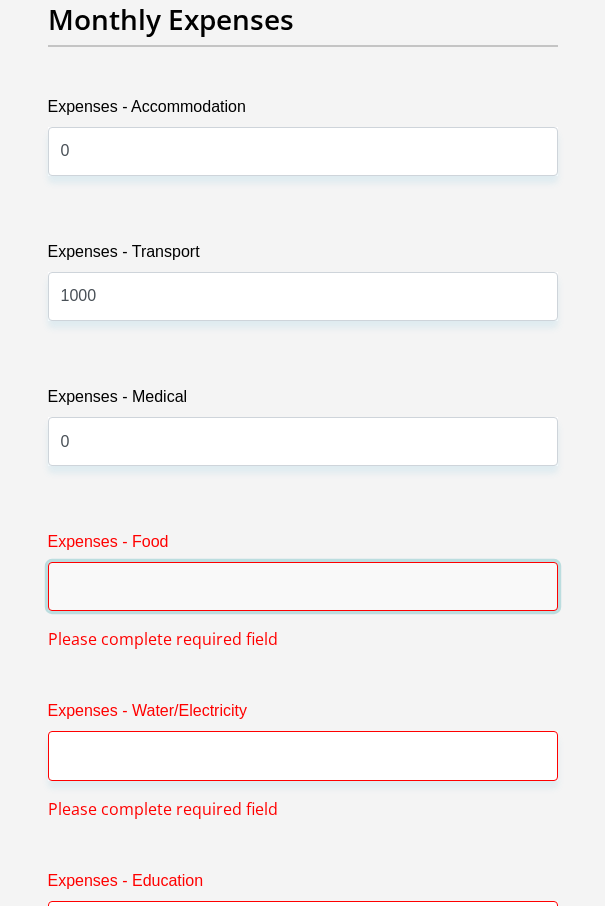 click on "Expenses - Food" at bounding box center [303, 586] 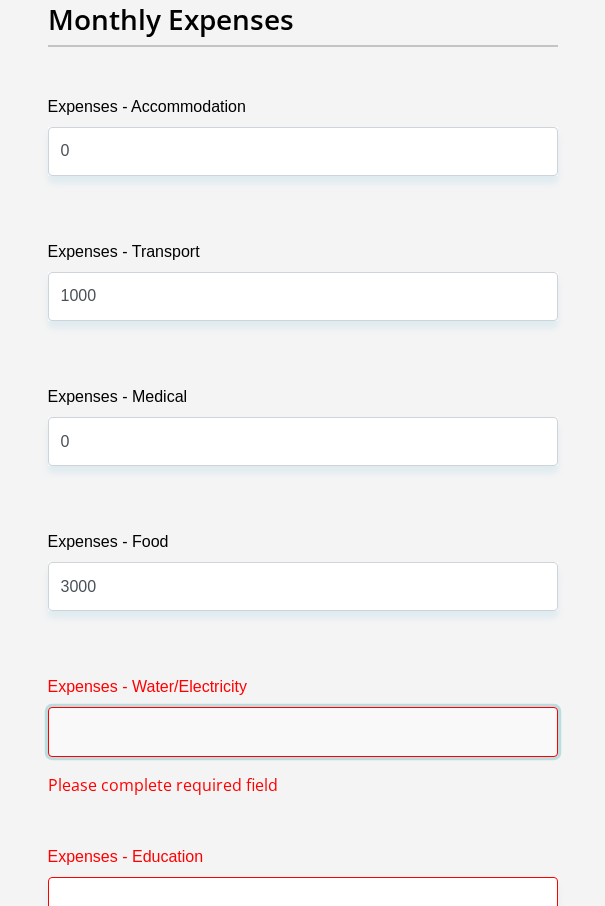 click on "Expenses - Water/Electricity" at bounding box center [303, 731] 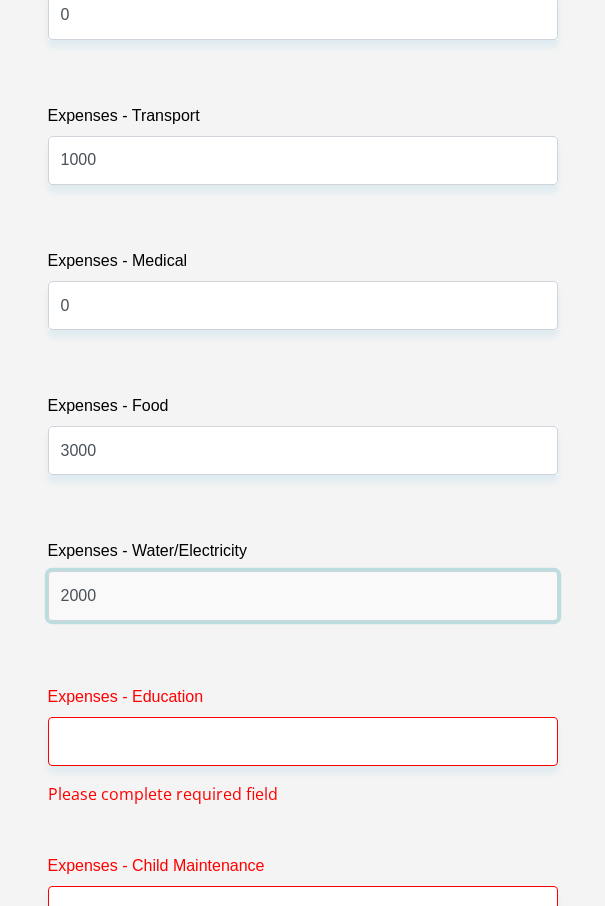 scroll, scrollTop: 5072, scrollLeft: 0, axis: vertical 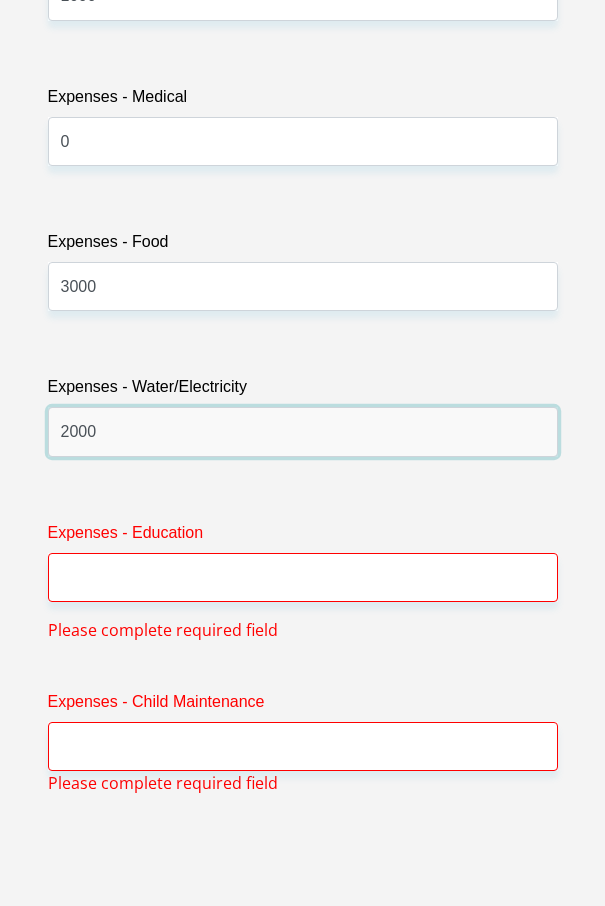 type on "2000" 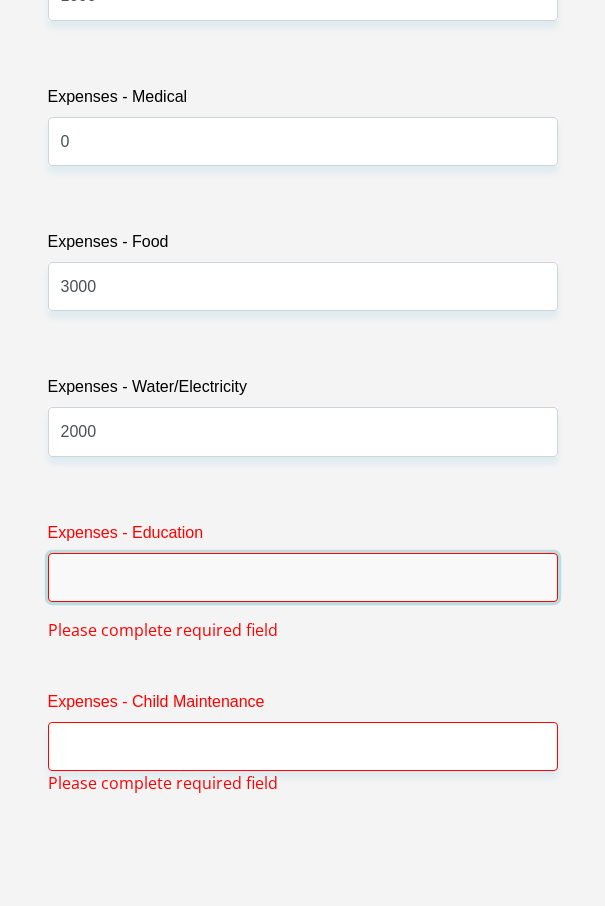 drag, startPoint x: 143, startPoint y: 550, endPoint x: 121, endPoint y: 596, distance: 50.990196 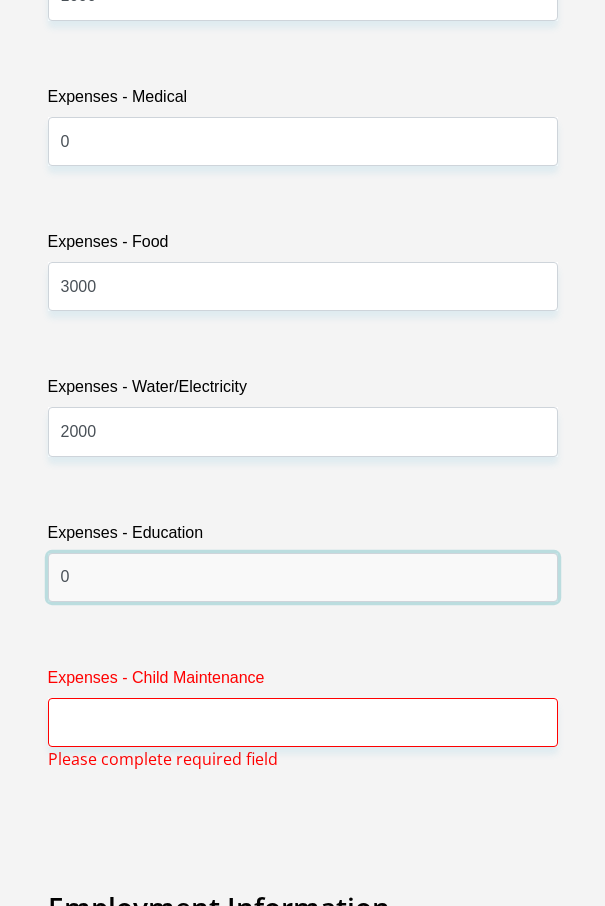 type on "0" 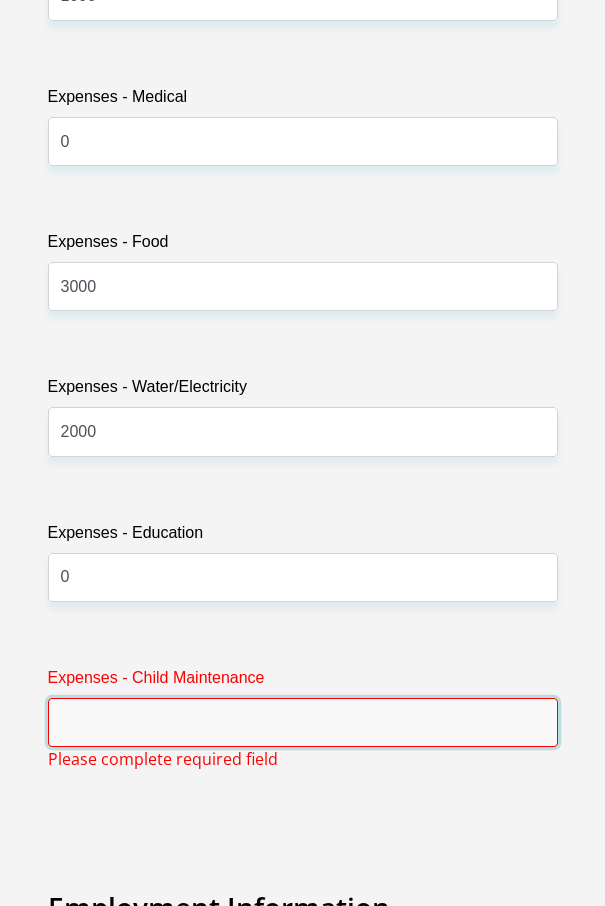 click on "Expenses - Child Maintenance" at bounding box center [303, 722] 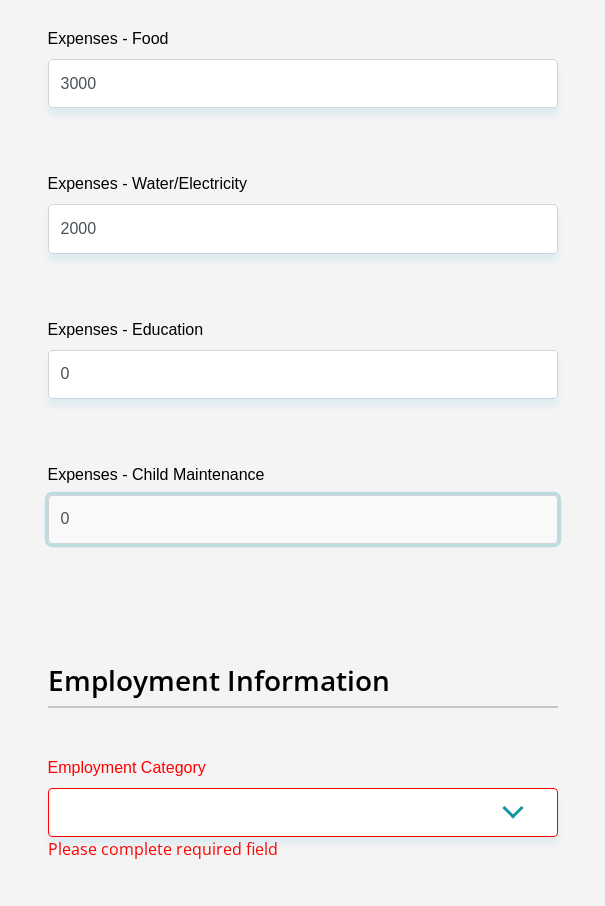 scroll, scrollTop: 5472, scrollLeft: 0, axis: vertical 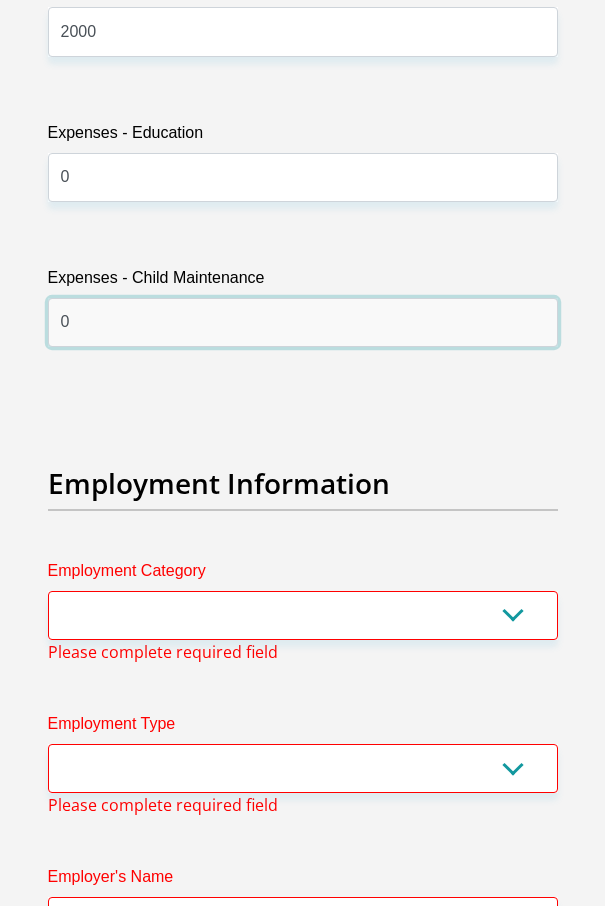 type on "0" 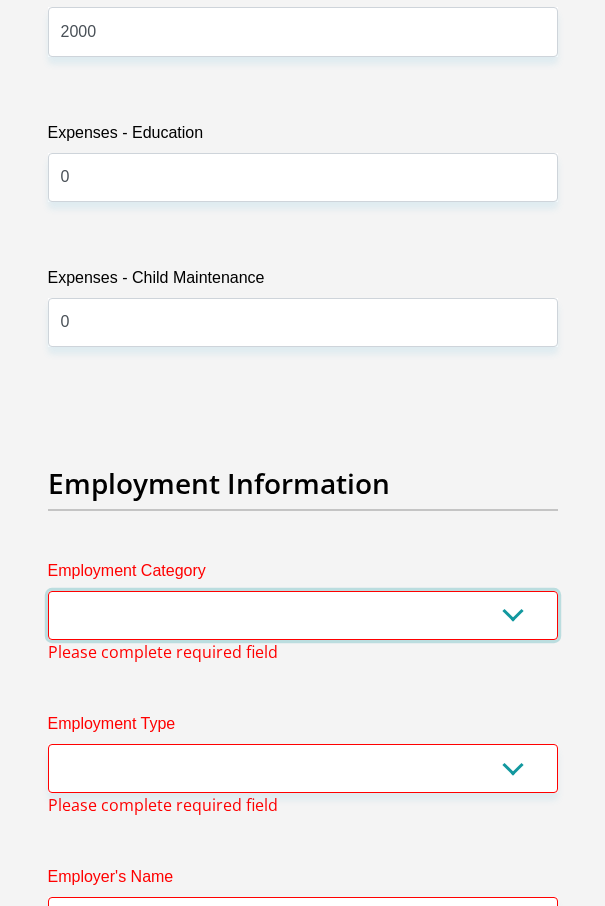 click on "AGRICULTURE
ALCOHOL & TOBACCO
CONSTRUCTION MATERIALS
METALLURGY
EQUIPMENT FOR RENEWABLE ENERGY
SPECIALIZED CONTRACTORS
CAR
GAMING (INCL. INTERNET
OTHER WHOLESALE
UNLICENSED PHARMACEUTICALS
CURRENCY EXCHANGE HOUSES
OTHER FINANCIAL INSTITUTIONS & INSURANCE
REAL ESTATE AGENTS
OIL & GAS
OTHER MATERIALS (E.G. IRON ORE)
PRECIOUS STONES & PRECIOUS METALS
POLITICAL ORGANIZATIONS
RELIGIOUS ORGANIZATIONS(NOT SECTS)
ACTI. HAVING BUSINESS DEAL WITH PUBLIC ADMINISTRATION
LAUNDROMATS" at bounding box center (303, 615) 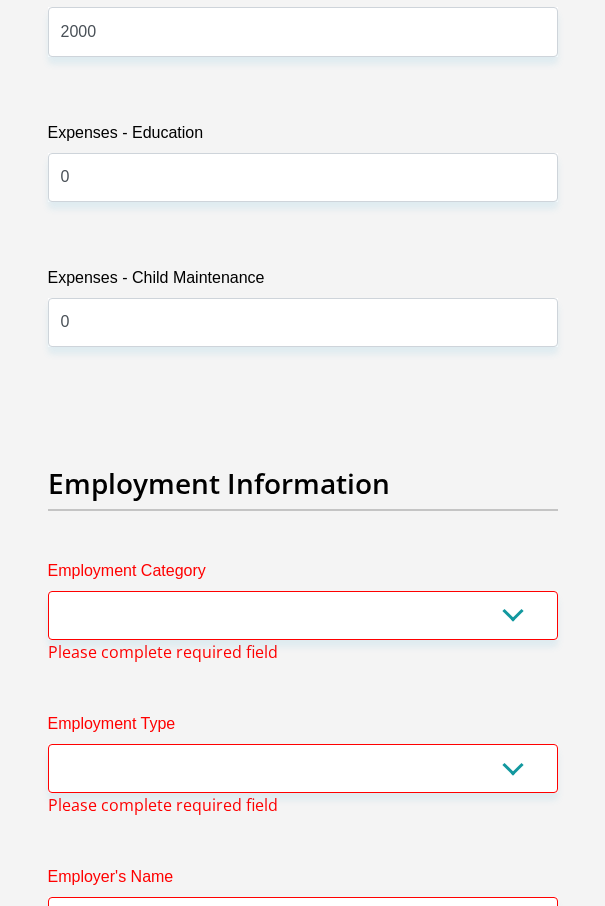 click on "Title
Mr
Ms
Mrs
Dr
Other
First Name
zanele
Surname
Bowes
ID Number
7607070229088
Please input valid ID number
Race
Black
Coloured
Indian
White
Other
Contact Number
0798928520
Please input valid contact number
Nationality
South Africa
Afghanistan
Aland Islands  Albania  Algeria" at bounding box center [303, 18] 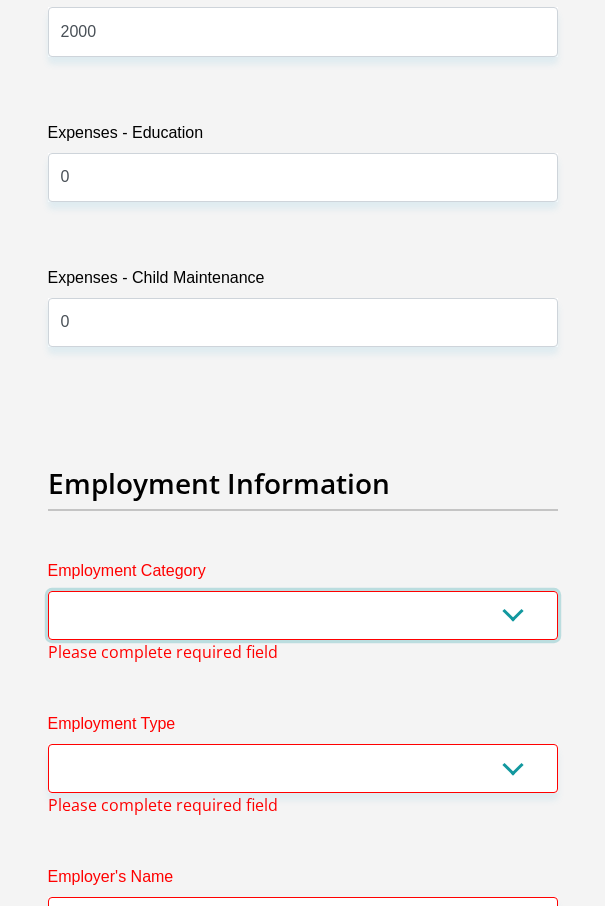 click on "AGRICULTURE
ALCOHOL & TOBACCO
CONSTRUCTION MATERIALS
METALLURGY
EQUIPMENT FOR RENEWABLE ENERGY
SPECIALIZED CONTRACTORS
CAR
GAMING (INCL. INTERNET
OTHER WHOLESALE
UNLICENSED PHARMACEUTICALS
CURRENCY EXCHANGE HOUSES
OTHER FINANCIAL INSTITUTIONS & INSURANCE
REAL ESTATE AGENTS
OIL & GAS
OTHER MATERIALS (E.G. IRON ORE)
PRECIOUS STONES & PRECIOUS METALS
POLITICAL ORGANIZATIONS
RELIGIOUS ORGANIZATIONS(NOT SECTS)
ACTI. HAVING BUSINESS DEAL WITH PUBLIC ADMINISTRATION
LAUNDROMATS" at bounding box center [303, 615] 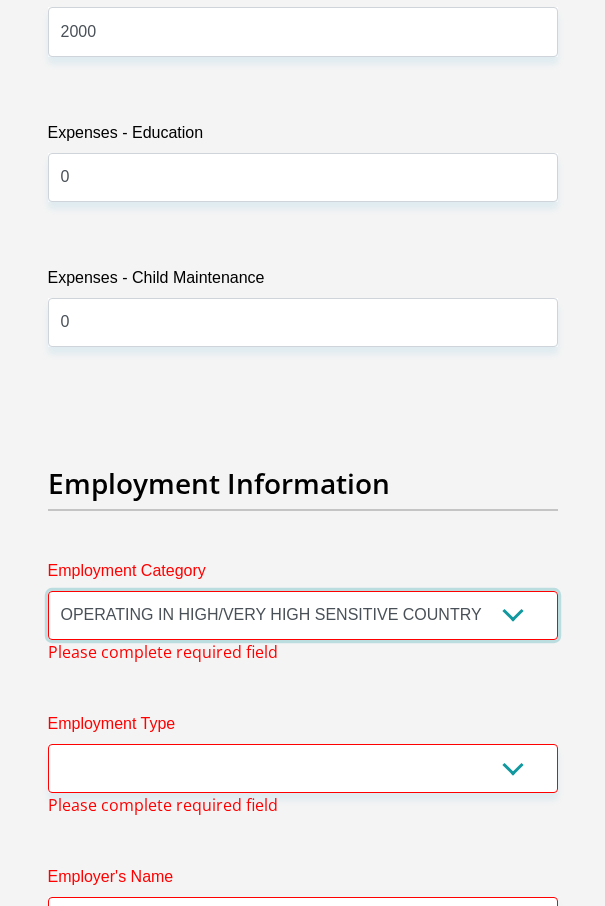 click on "AGRICULTURE
ALCOHOL & TOBACCO
CONSTRUCTION MATERIALS
METALLURGY
EQUIPMENT FOR RENEWABLE ENERGY
SPECIALIZED CONTRACTORS
CAR
GAMING (INCL. INTERNET
OTHER WHOLESALE
UNLICENSED PHARMACEUTICALS
CURRENCY EXCHANGE HOUSES
OTHER FINANCIAL INSTITUTIONS & INSURANCE
REAL ESTATE AGENTS
OIL & GAS
OTHER MATERIALS (E.G. IRON ORE)
PRECIOUS STONES & PRECIOUS METALS
POLITICAL ORGANIZATIONS
RELIGIOUS ORGANIZATIONS(NOT SECTS)
ACTI. HAVING BUSINESS DEAL WITH PUBLIC ADMINISTRATION
LAUNDROMATS" at bounding box center [303, 615] 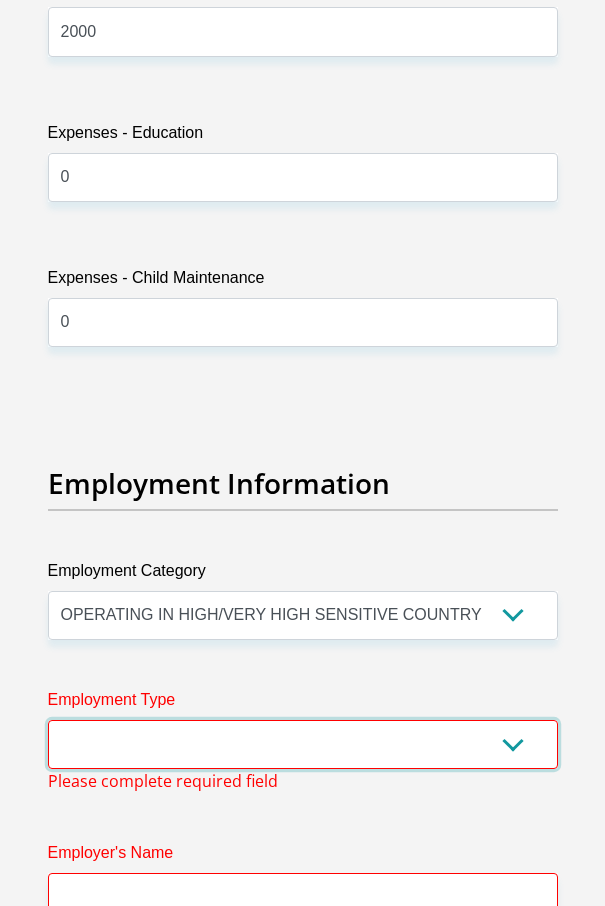 click on "College/Lecturer
Craft Seller
Creative
Driver
Executive
Farmer
Forces - Non Commissioned
Forces - Officer
Hawker
Housewife
Labourer
Licenced Professional
Manager
Miner
Non Licenced Professional
Office Staff/Clerk
Outside Worker
Pensioner
Permanent Teacher
Production/Manufacturing
Sales
Self-Employed
Semi-Professional Worker
Service Industry  Social Worker  Student" at bounding box center (303, 744) 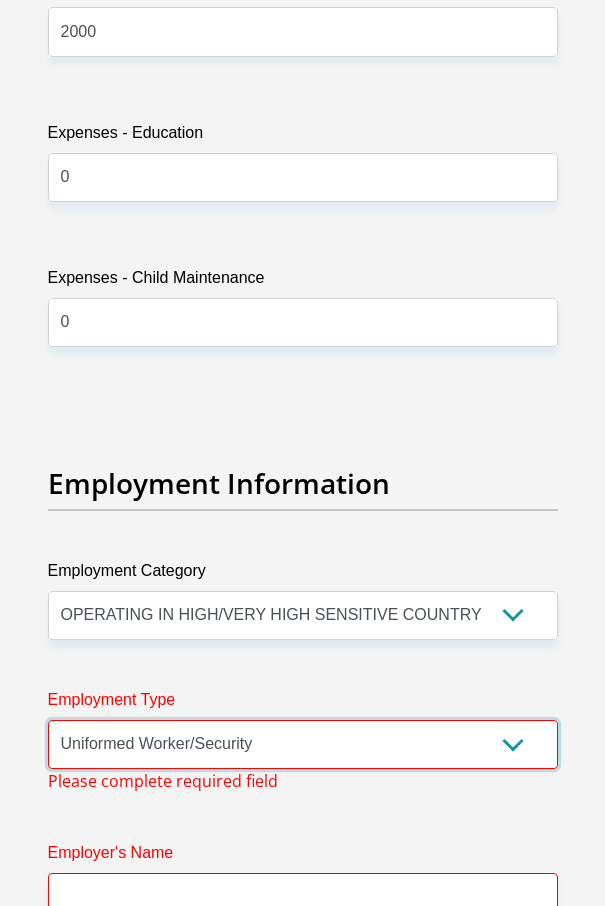 click on "College/Lecturer
Craft Seller
Creative
Driver
Executive
Farmer
Forces - Non Commissioned
Forces - Officer
Hawker
Housewife
Labourer
Licenced Professional
Manager
Miner
Non Licenced Professional
Office Staff/Clerk
Outside Worker
Pensioner
Permanent Teacher
Production/Manufacturing
Sales
Self-Employed
Semi-Professional Worker
Service Industry  Social Worker  Student" at bounding box center [303, 744] 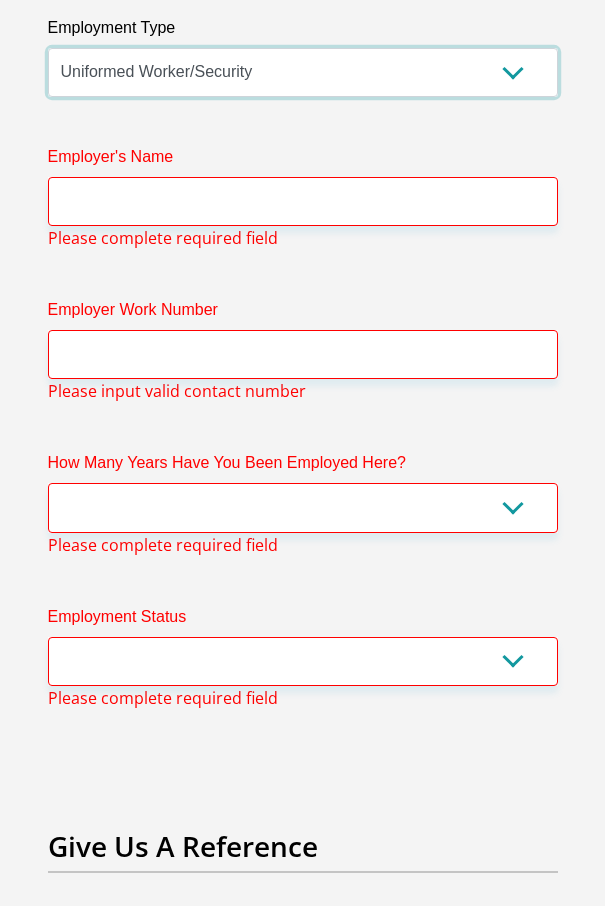 scroll, scrollTop: 6172, scrollLeft: 0, axis: vertical 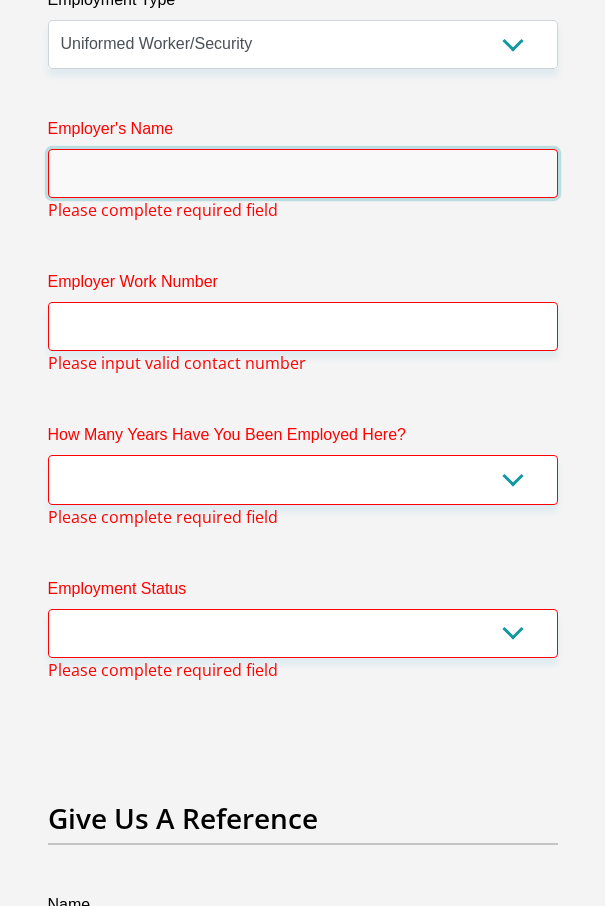 click on "Employer's Name" at bounding box center [303, 173] 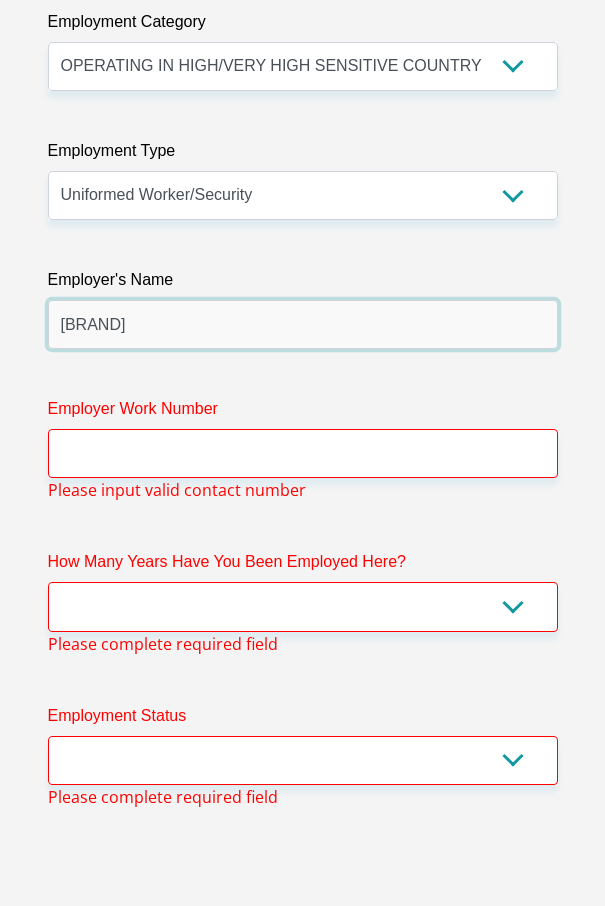 scroll, scrollTop: 5872, scrollLeft: 0, axis: vertical 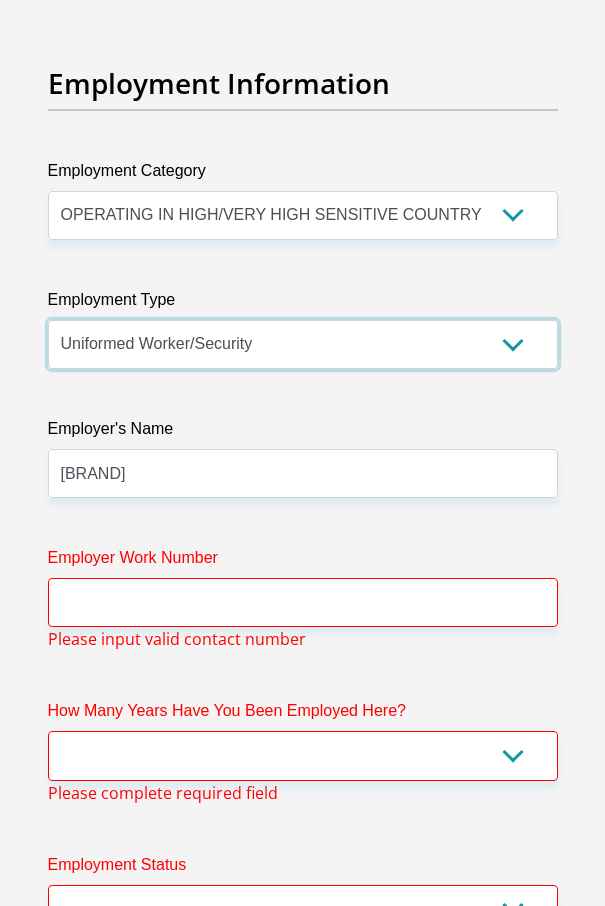 click on "College/Lecturer
Craft Seller
Creative
Driver
Executive
Farmer
Forces - Non Commissioned
Forces - Officer
Hawker
Housewife
Labourer
Licenced Professional
Manager
Miner
Non Licenced Professional
Office Staff/Clerk
Outside Worker
Pensioner
Permanent Teacher
Production/Manufacturing
Sales
Self-Employed
Semi-Professional Worker
Service Industry  Social Worker  Student" at bounding box center [303, 344] 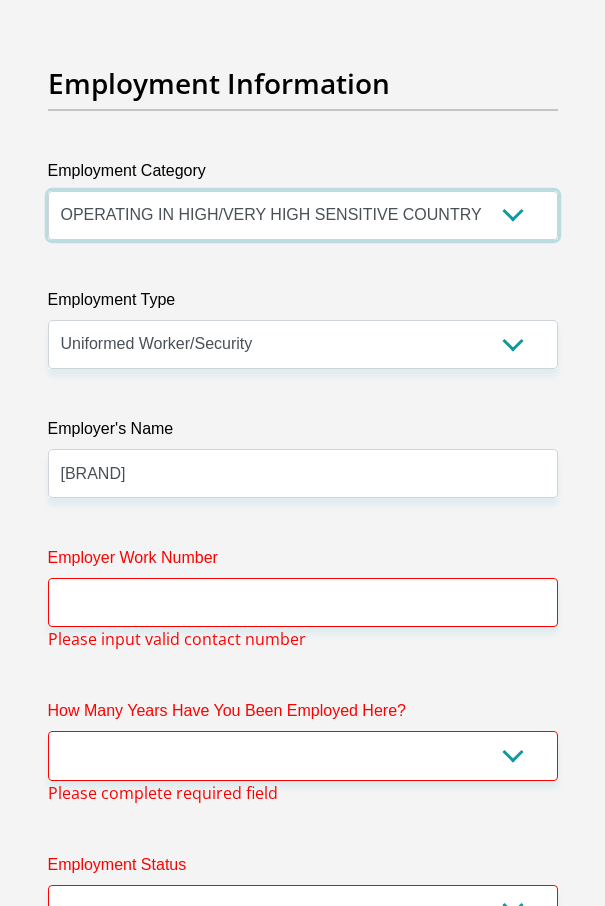 click on "AGRICULTURE
ALCOHOL & TOBACCO
CONSTRUCTION MATERIALS
METALLURGY
EQUIPMENT FOR RENEWABLE ENERGY
SPECIALIZED CONTRACTORS
CAR
GAMING (INCL. INTERNET
OTHER WHOLESALE
UNLICENSED PHARMACEUTICALS
CURRENCY EXCHANGE HOUSES
OTHER FINANCIAL INSTITUTIONS & INSURANCE
REAL ESTATE AGENTS
OIL & GAS
OTHER MATERIALS (E.G. IRON ORE)
PRECIOUS STONES & PRECIOUS METALS
POLITICAL ORGANIZATIONS
RELIGIOUS ORGANIZATIONS(NOT SECTS)
ACTI. HAVING BUSINESS DEAL WITH PUBLIC ADMINISTRATION
LAUNDROMATS" at bounding box center [303, 215] 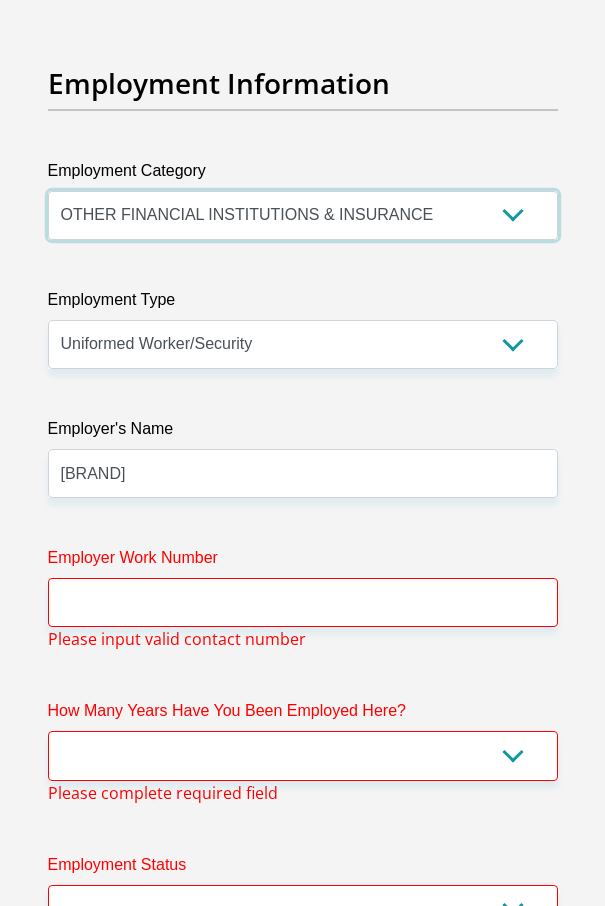 click on "AGRICULTURE
ALCOHOL & TOBACCO
CONSTRUCTION MATERIALS
METALLURGY
EQUIPMENT FOR RENEWABLE ENERGY
SPECIALIZED CONTRACTORS
CAR
GAMING (INCL. INTERNET
OTHER WHOLESALE
UNLICENSED PHARMACEUTICALS
CURRENCY EXCHANGE HOUSES
OTHER FINANCIAL INSTITUTIONS & INSURANCE
REAL ESTATE AGENTS
OIL & GAS
OTHER MATERIALS (E.G. IRON ORE)
PRECIOUS STONES & PRECIOUS METALS
POLITICAL ORGANIZATIONS
RELIGIOUS ORGANIZATIONS(NOT SECTS)
ACTI. HAVING BUSINESS DEAL WITH PUBLIC ADMINISTRATION
LAUNDROMATS" at bounding box center (303, 215) 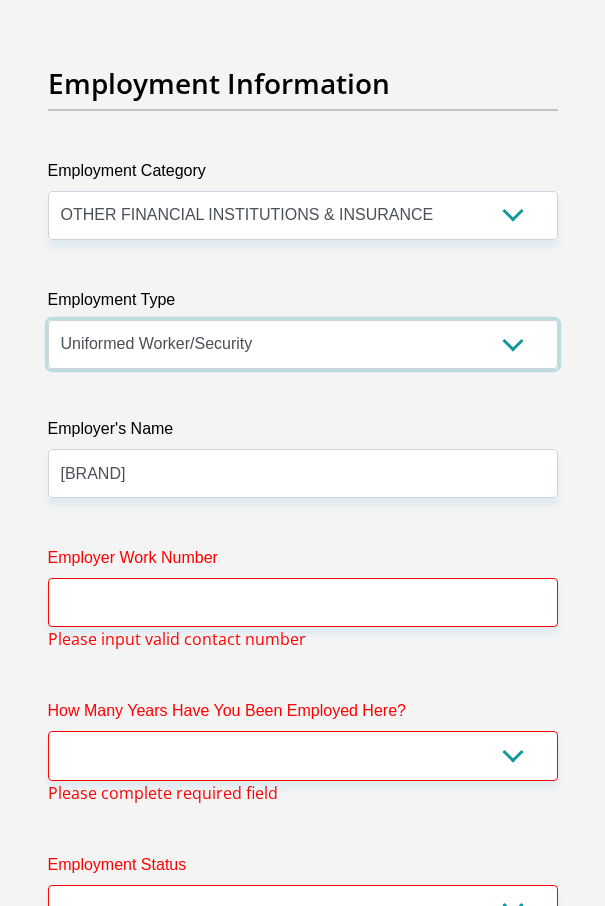 click on "College/Lecturer
Craft Seller
Creative
Driver
Executive
Farmer
Forces - Non Commissioned
Forces - Officer
Hawker
Housewife
Labourer
Licenced Professional
Manager
Miner
Non Licenced Professional
Office Staff/Clerk
Outside Worker
Pensioner
Permanent Teacher
Production/Manufacturing
Sales
Self-Employed
Semi-Professional Worker
Service Industry  Social Worker  Student" at bounding box center (303, 344) 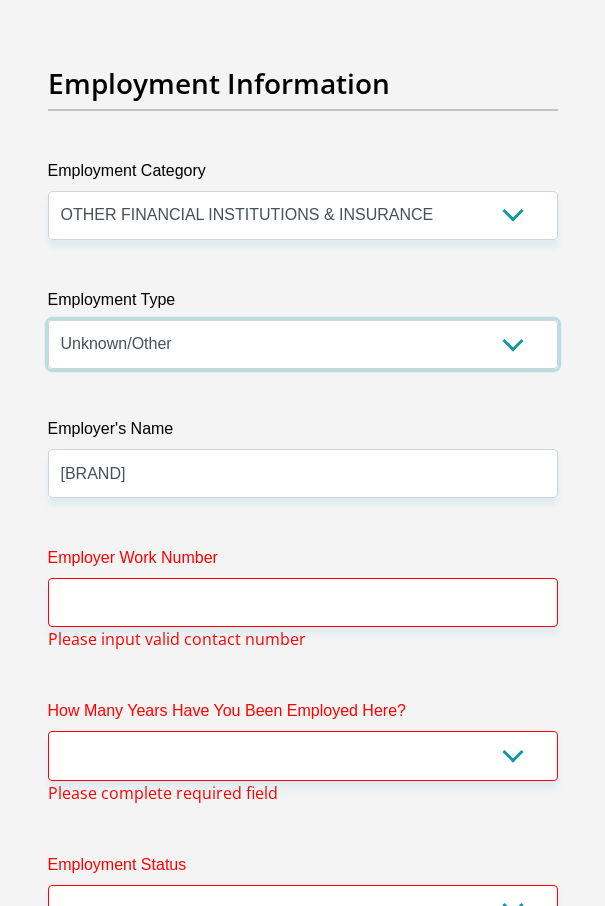 click on "College/Lecturer
Craft Seller
Creative
Driver
Executive
Farmer
Forces - Non Commissioned
Forces - Officer
Hawker
Housewife
Labourer
Licenced Professional
Manager
Miner
Non Licenced Professional
Office Staff/Clerk
Outside Worker
Pensioner
Permanent Teacher
Production/Manufacturing
Sales
Self-Employed
Semi-Professional Worker
Service Industry  Social Worker  Student" at bounding box center (303, 344) 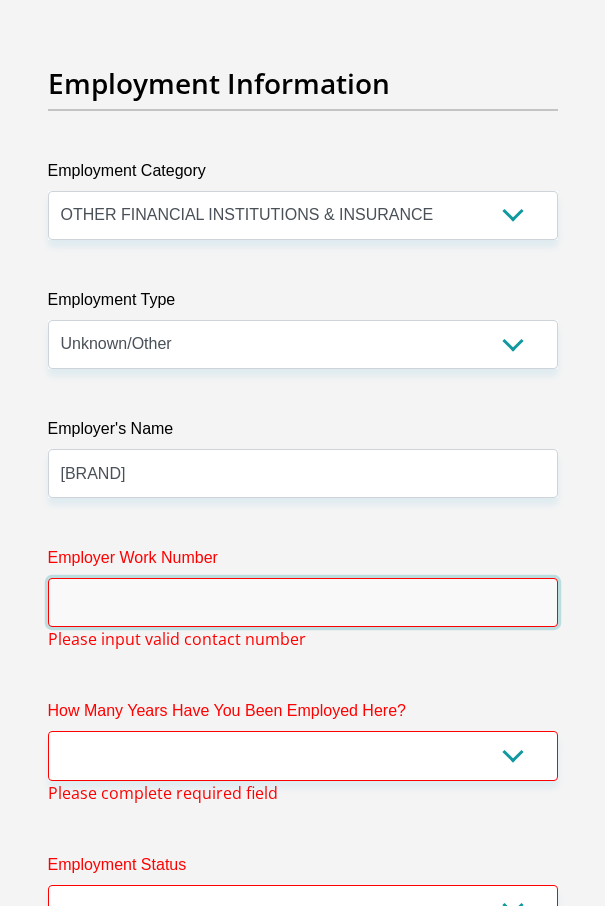 click on "Employer Work Number" at bounding box center (303, 602) 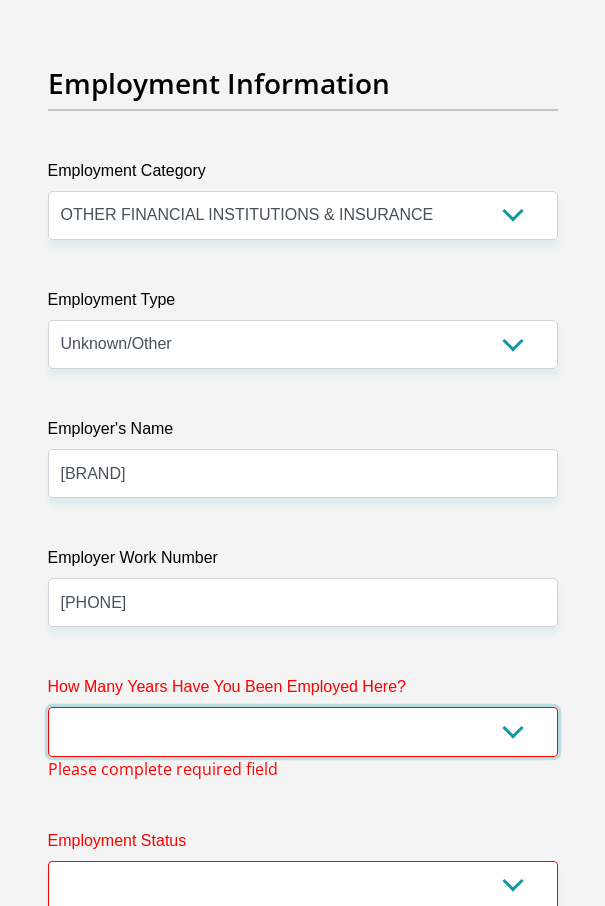 click on "less than 1 year
1-3 years
3-5 years
5+ years" at bounding box center (303, 731) 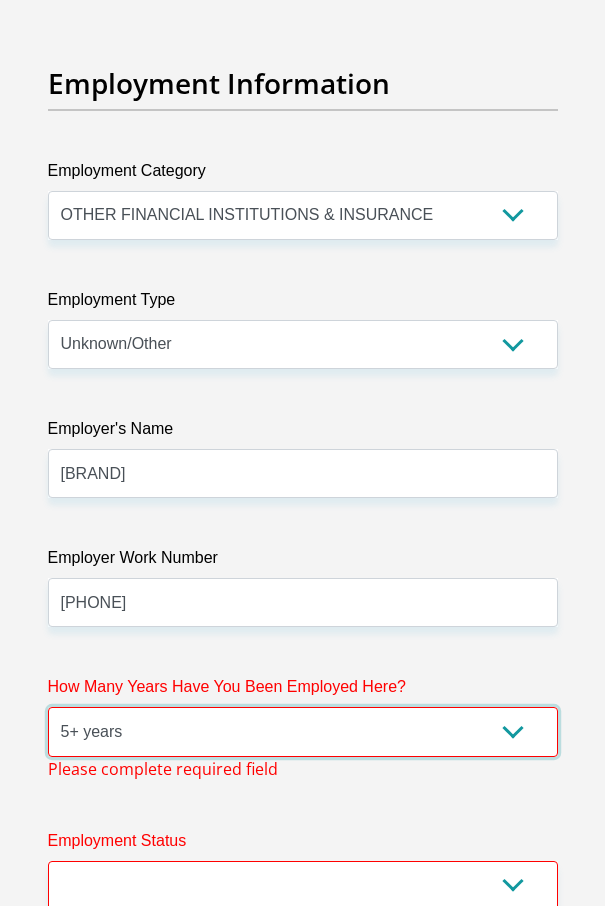 click on "less than 1 year
1-3 years
3-5 years
5+ years" at bounding box center [303, 731] 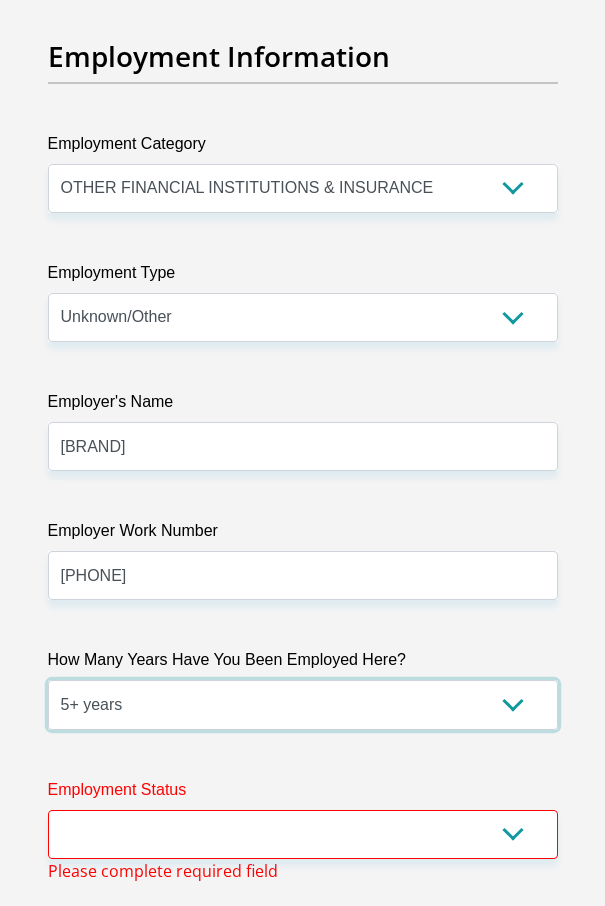 scroll, scrollTop: 6372, scrollLeft: 0, axis: vertical 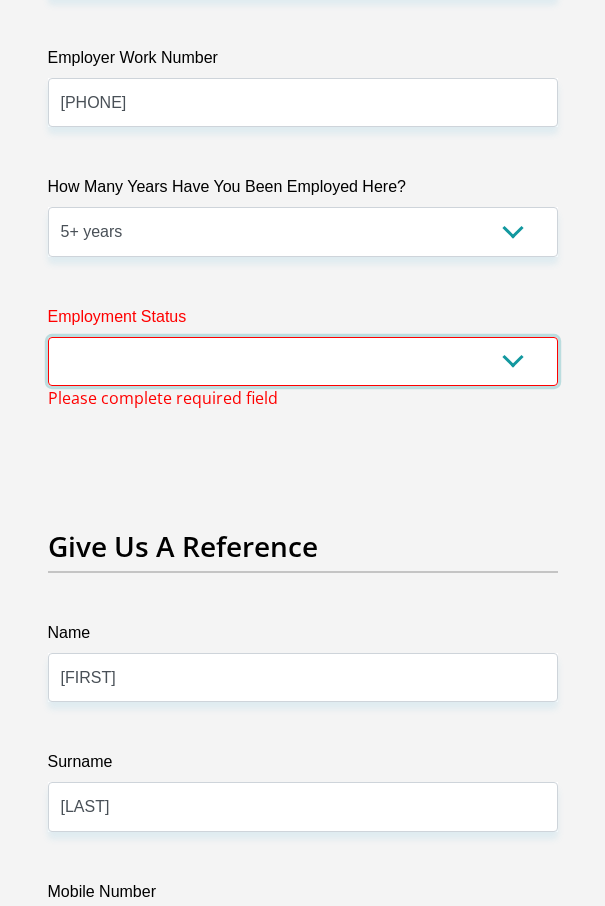 click on "Permanent/Full-time
Part-time/Casual
Contract Worker
Self-Employed
Housewife
Retired
Student
Medically Boarded
Disability
Unemployed" at bounding box center (303, 361) 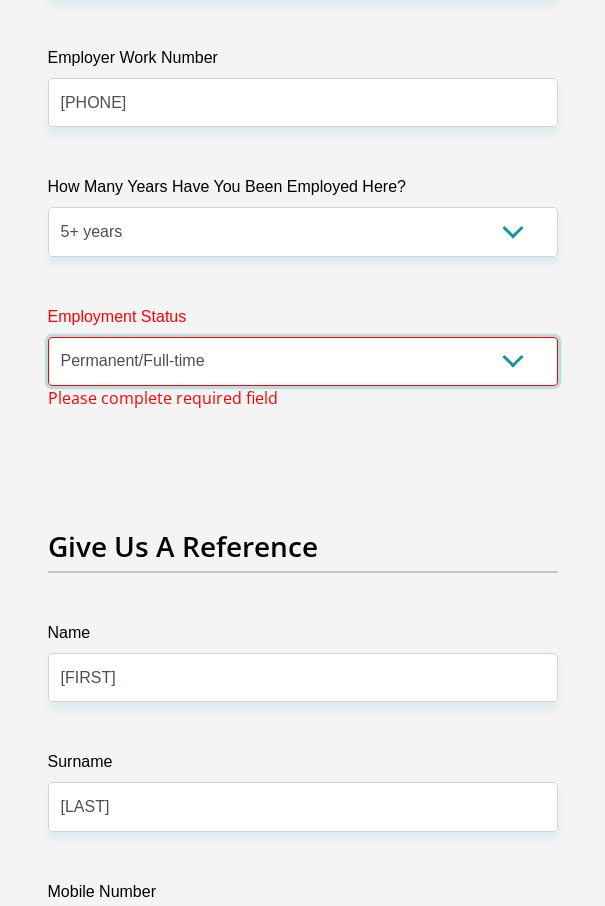 click on "Permanent/Full-time
Part-time/Casual
Contract Worker
Self-Employed
Housewife
Retired
Student
Medically Boarded
Disability
Unemployed" at bounding box center [303, 361] 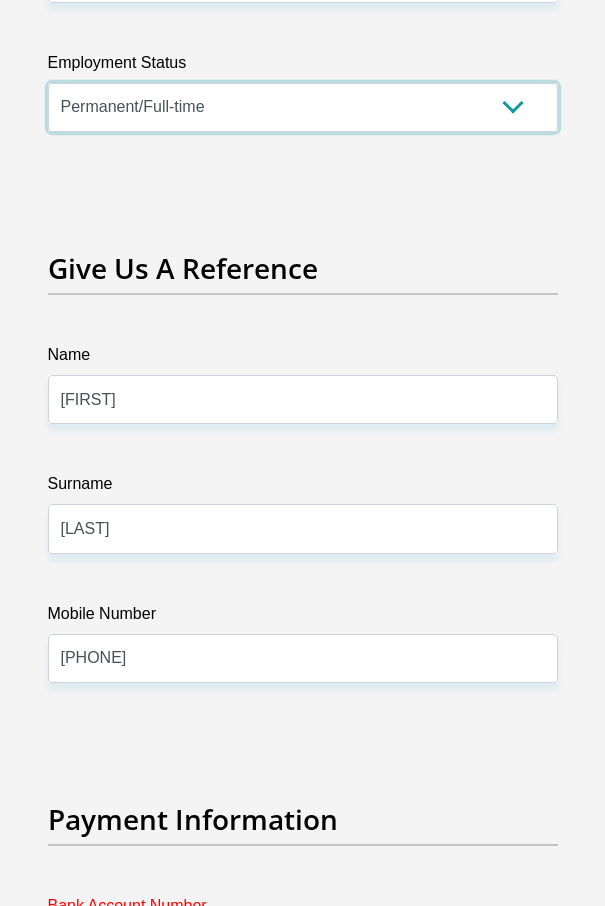 scroll, scrollTop: 6772, scrollLeft: 0, axis: vertical 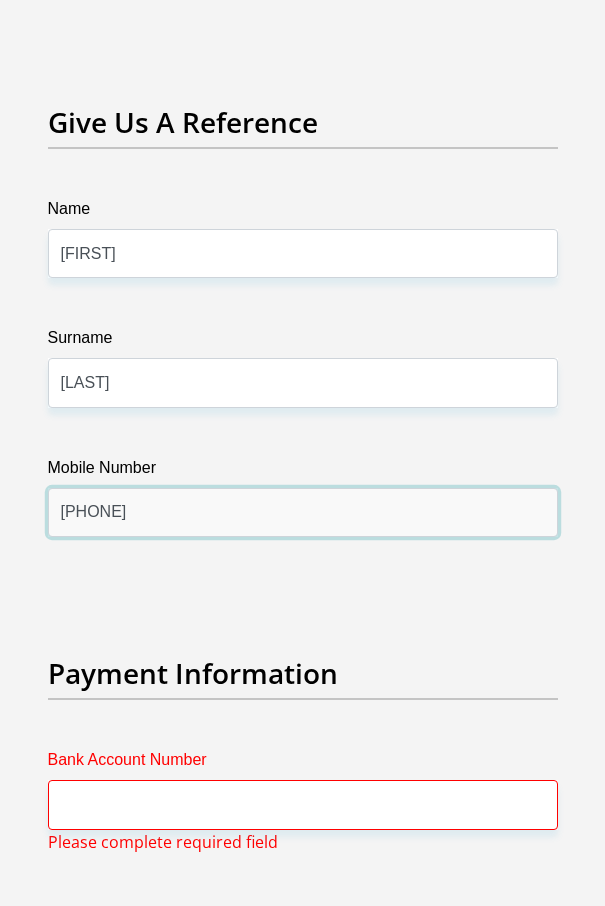 click on "0798928520" at bounding box center [303, 512] 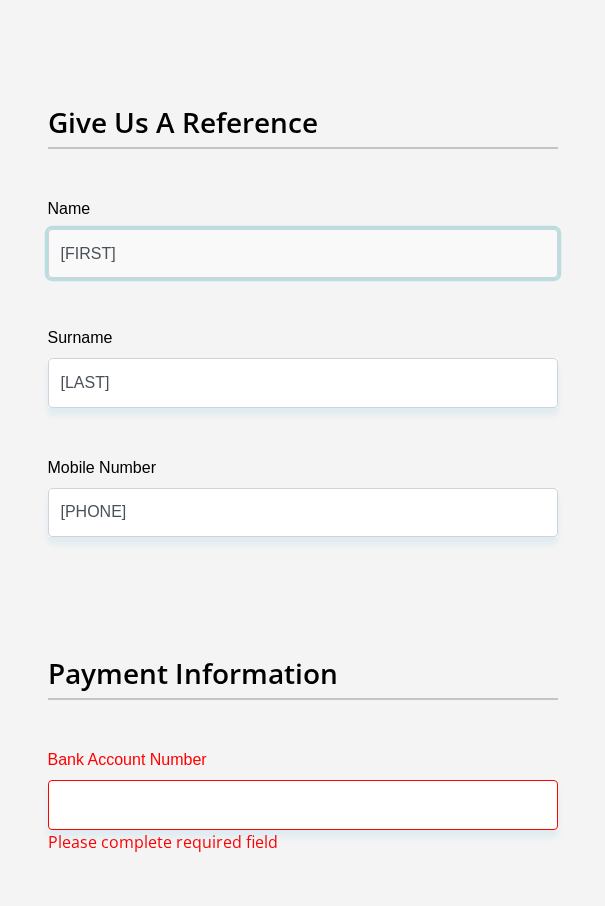 drag, startPoint x: 156, startPoint y: 220, endPoint x: -149, endPoint y: 180, distance: 307.61176 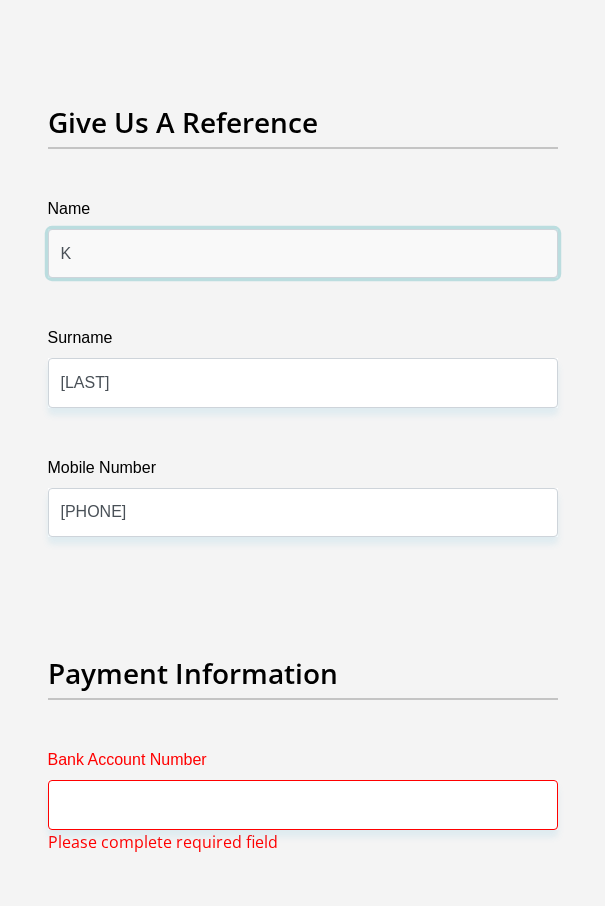 type on "Kutloano" 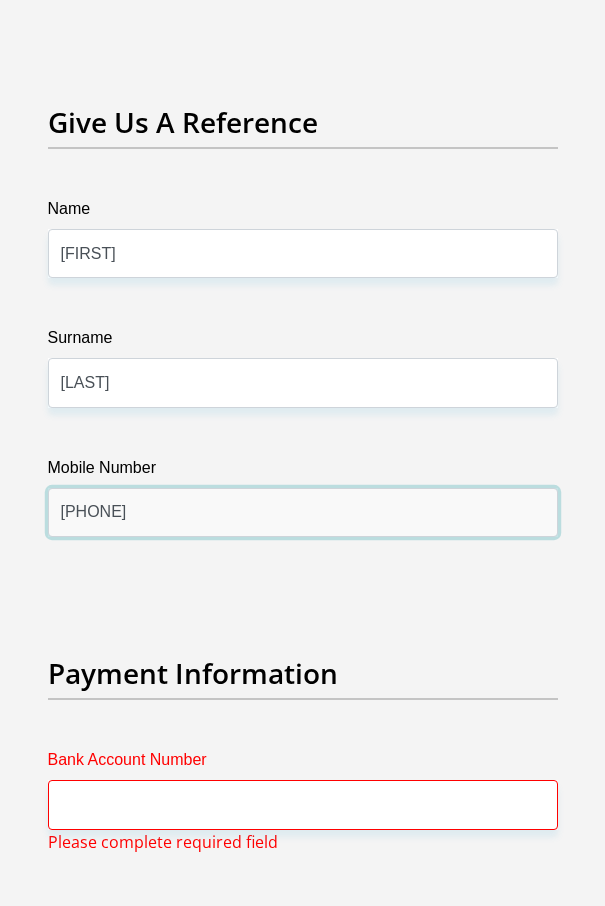 drag, startPoint x: 86, startPoint y: 481, endPoint x: 540, endPoint y: 59, distance: 619.8387 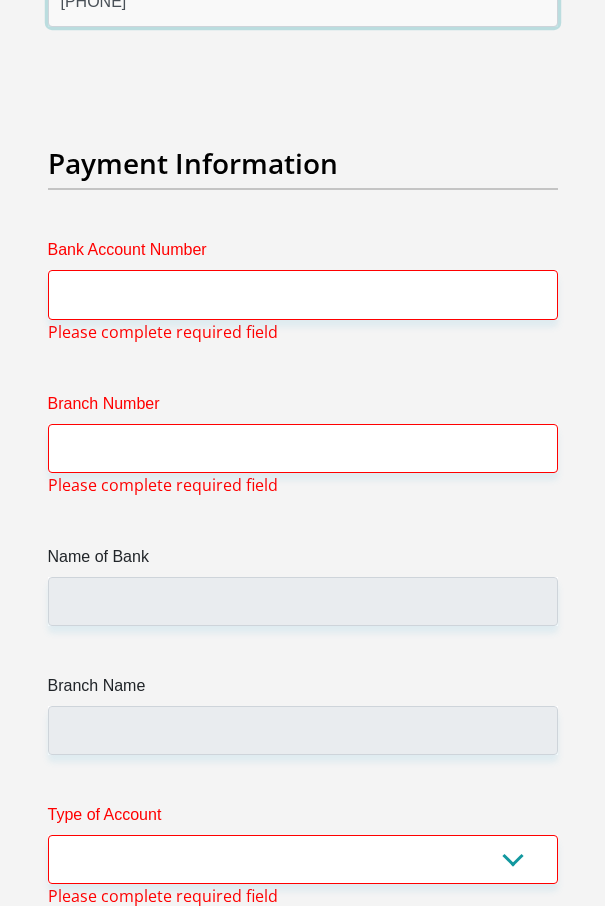 scroll, scrollTop: 7372, scrollLeft: 0, axis: vertical 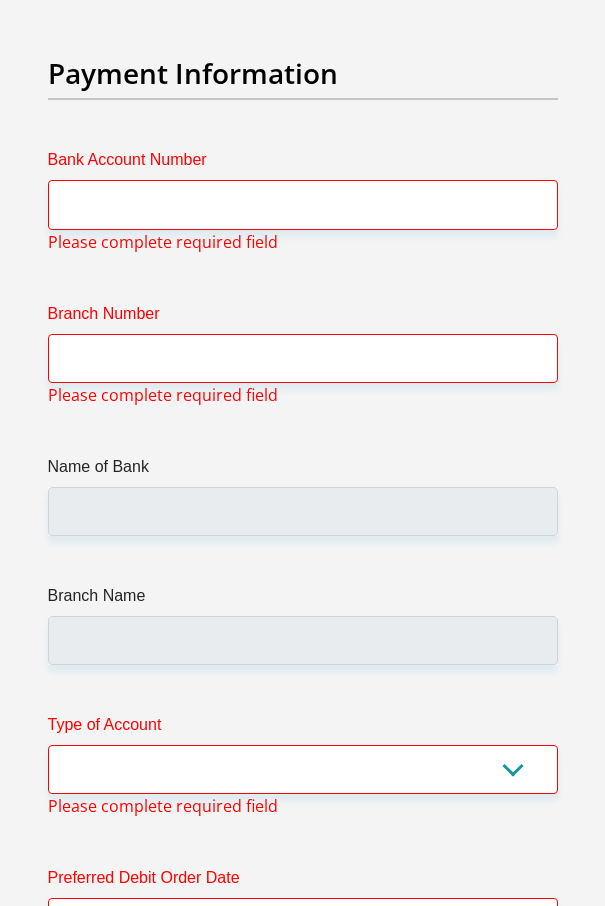 type on "0795645653" 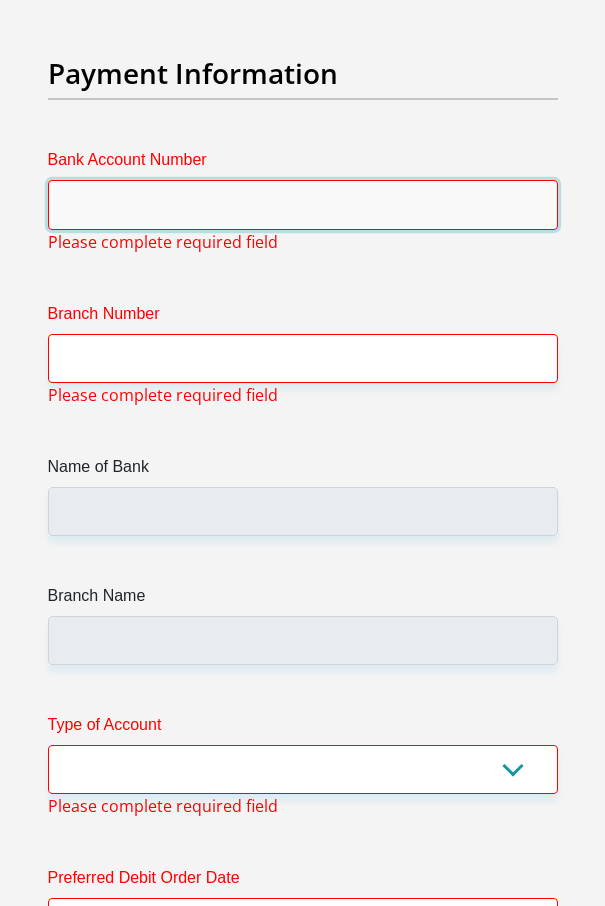 click on "Bank Account Number" at bounding box center (303, 204) 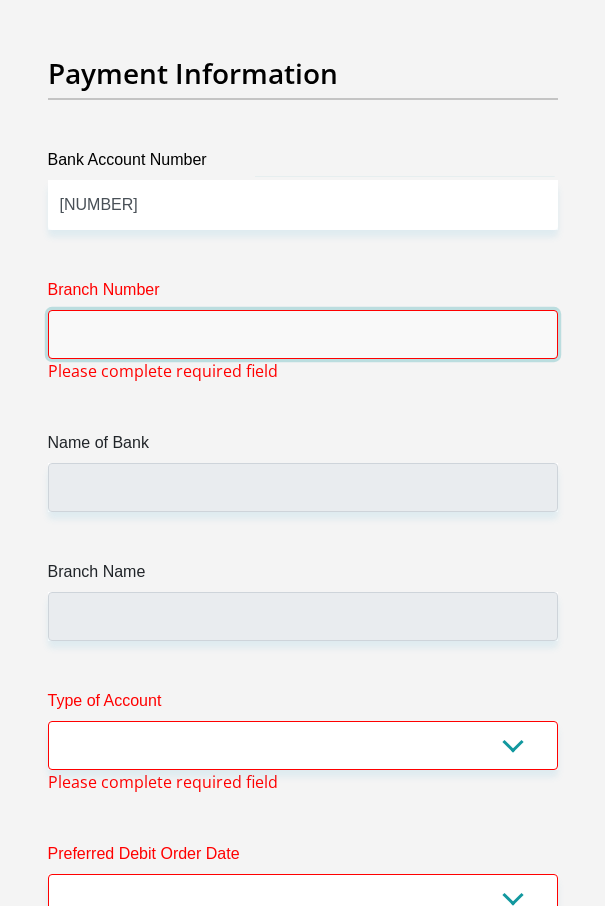click on "Branch Number" at bounding box center [303, 334] 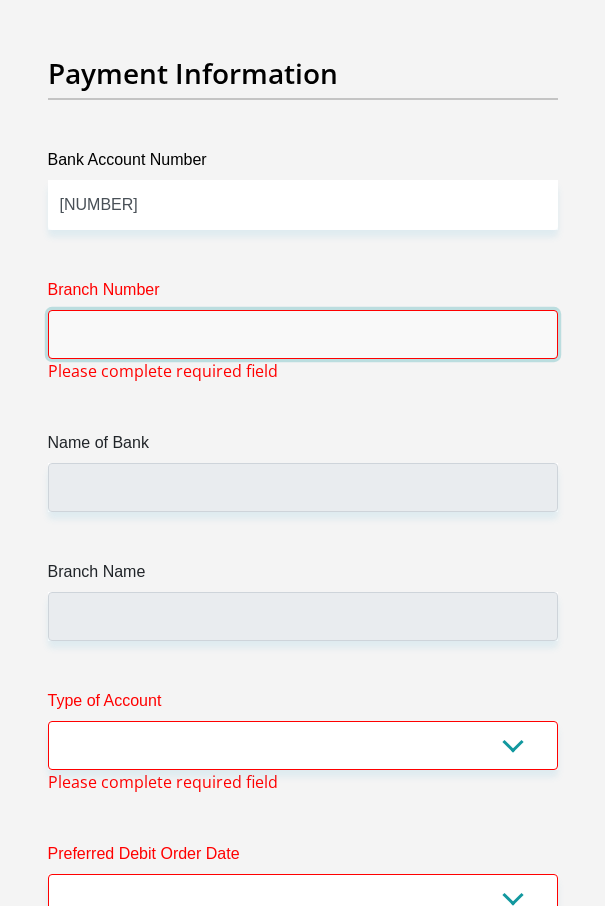 type on "470010" 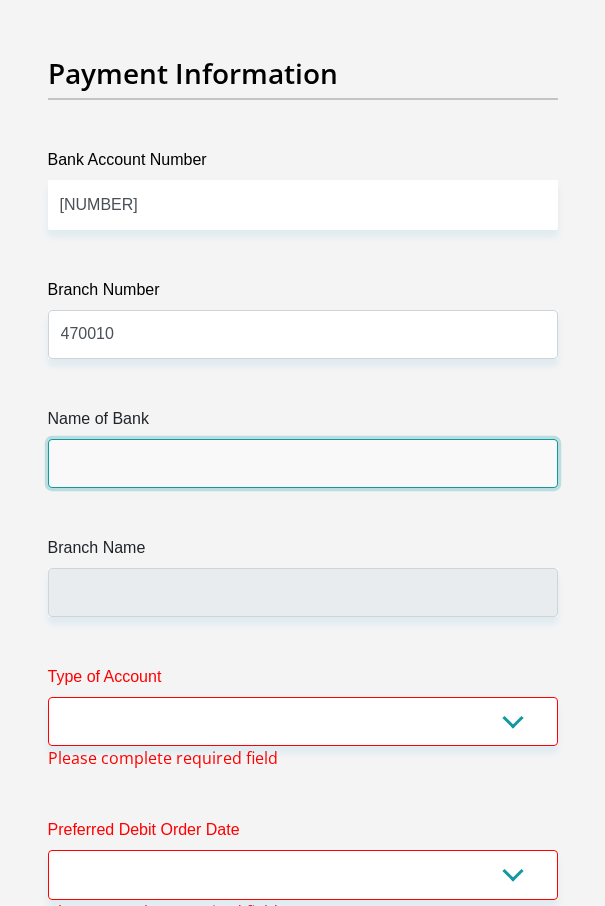 click on "Name of Bank" at bounding box center [303, 463] 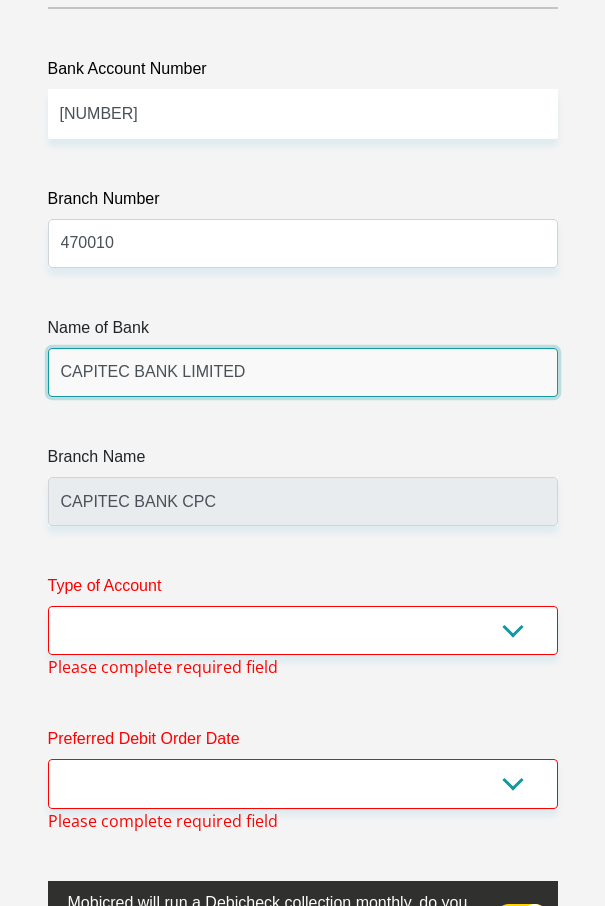 scroll, scrollTop: 7572, scrollLeft: 0, axis: vertical 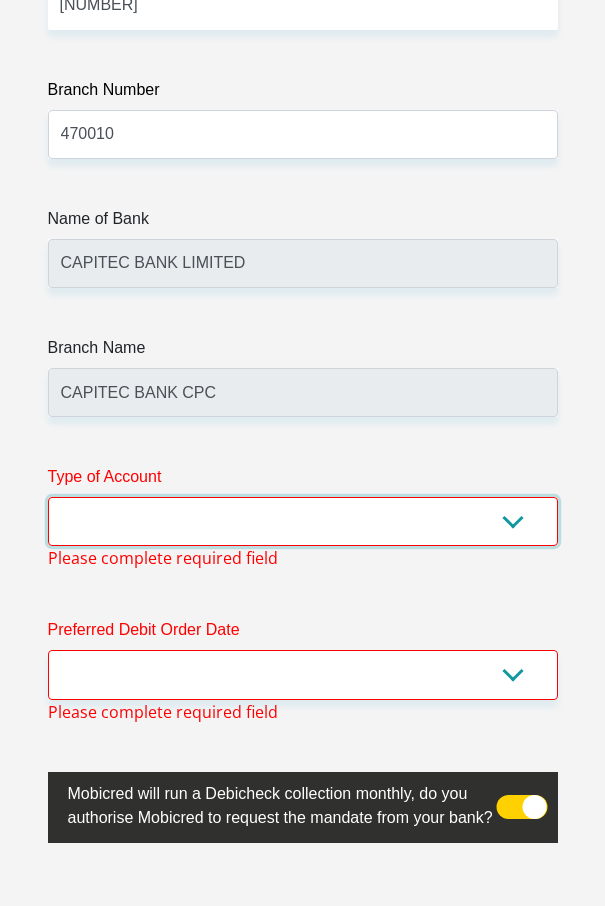 click on "Cheque
Savings" at bounding box center [303, 521] 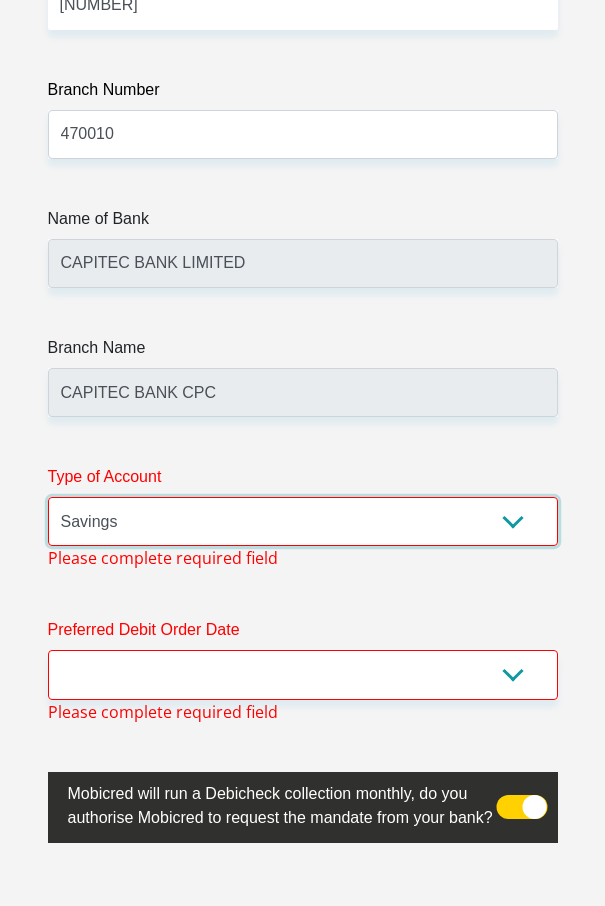 click on "Cheque
Savings" at bounding box center [303, 521] 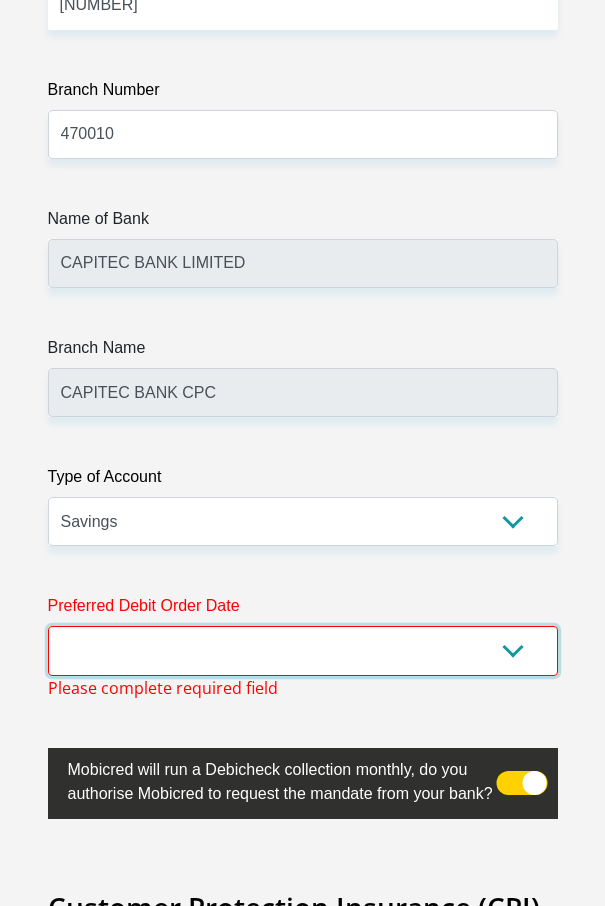 click on "1st
2nd
3rd
4th
5th
7th
18th
19th
20th
21st
22nd
23rd
24th
25th
26th
27th
28th
29th
30th" at bounding box center [303, 650] 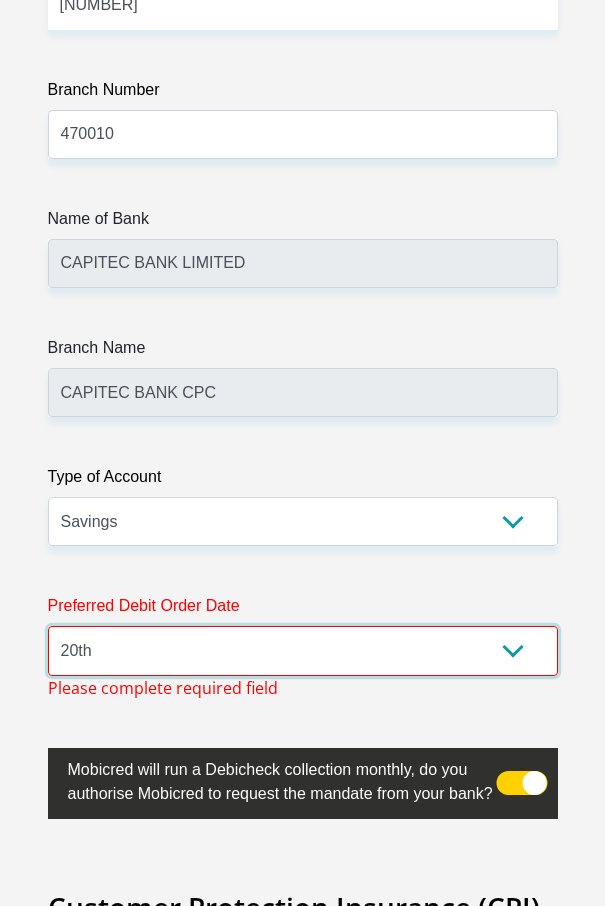 click on "1st
2nd
3rd
4th
5th
7th
18th
19th
20th
21st
22nd
23rd
24th
25th
26th
27th
28th
29th
30th" at bounding box center [303, 650] 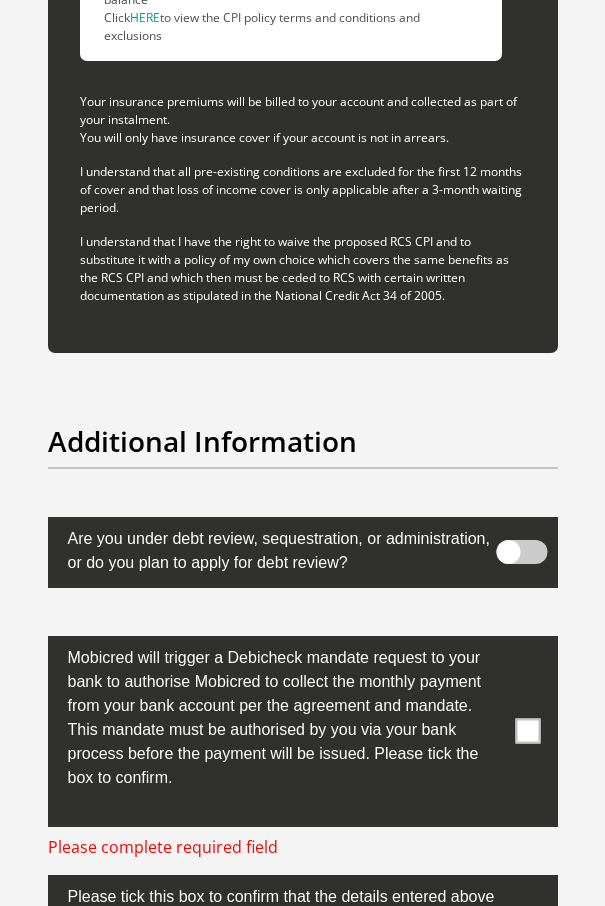 scroll, scrollTop: 9372, scrollLeft: 0, axis: vertical 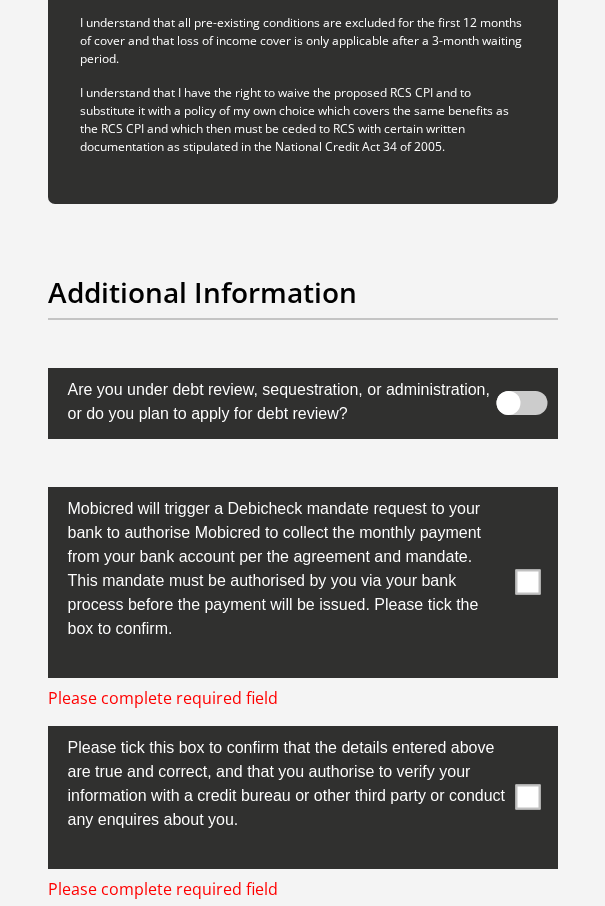 drag, startPoint x: 523, startPoint y: 561, endPoint x: 528, endPoint y: 584, distance: 23.537205 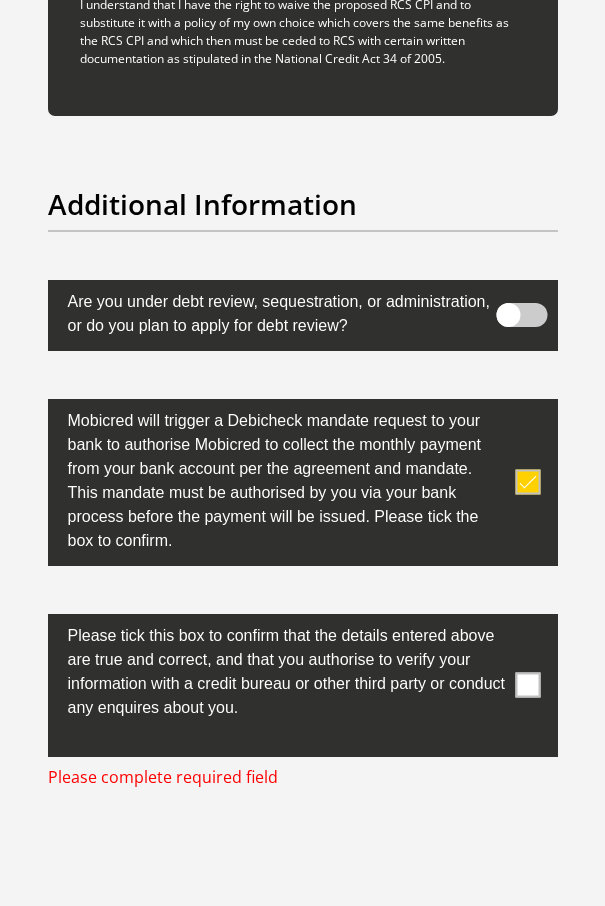 scroll, scrollTop: 9572, scrollLeft: 0, axis: vertical 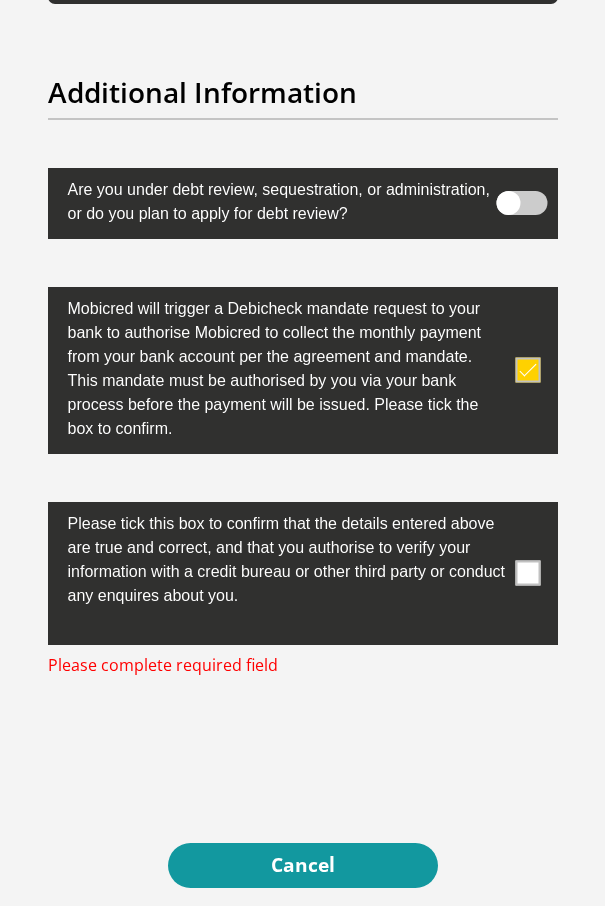click at bounding box center (527, 573) 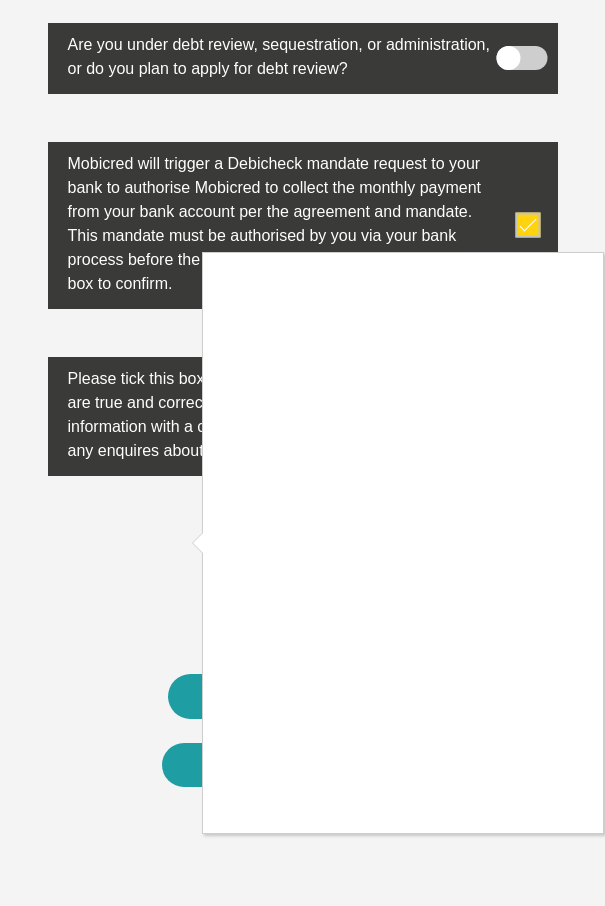 scroll, scrollTop: 9814, scrollLeft: 0, axis: vertical 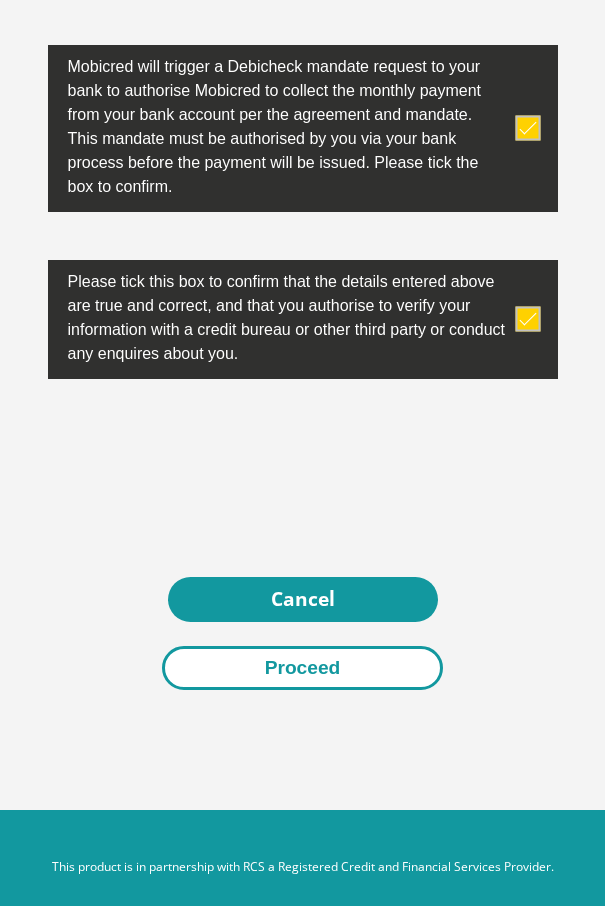 click on "Proceed" at bounding box center (303, 668) 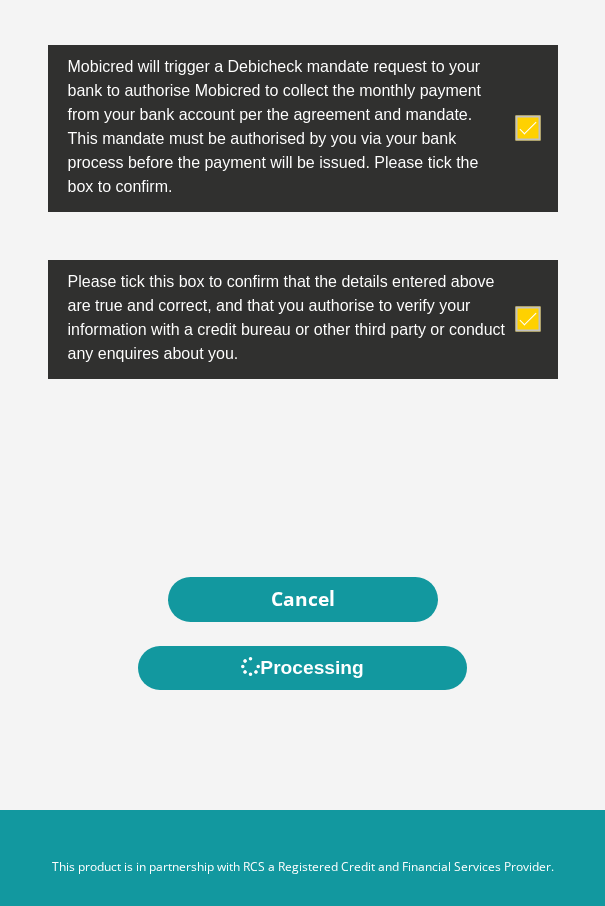 scroll, scrollTop: 0, scrollLeft: 0, axis: both 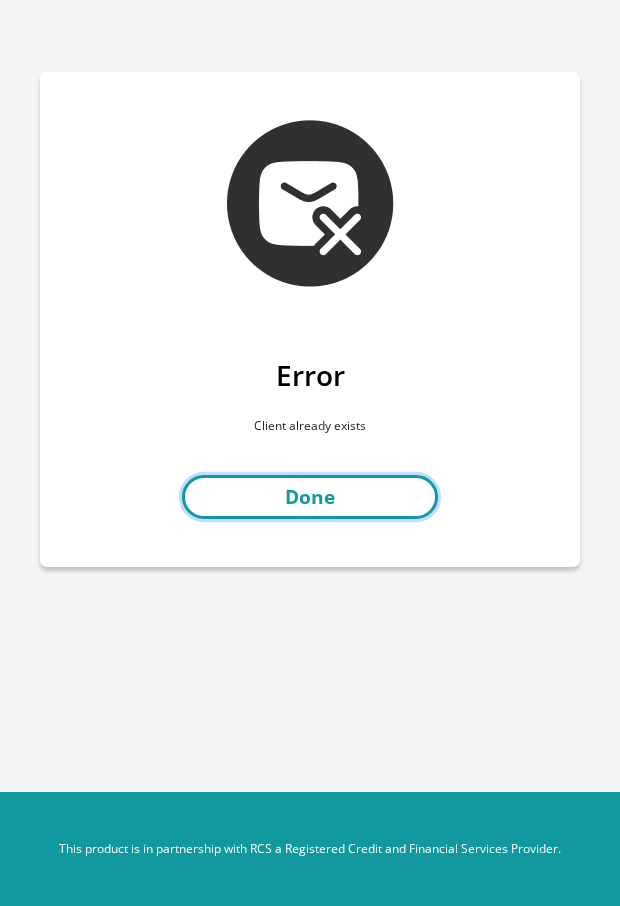 click on "Done" at bounding box center (310, 497) 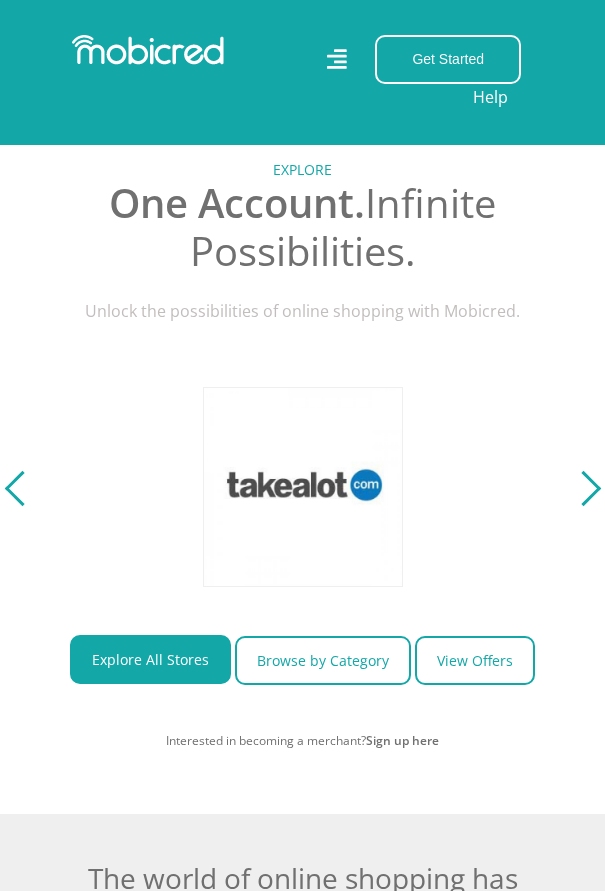 scroll, scrollTop: 800, scrollLeft: 0, axis: vertical 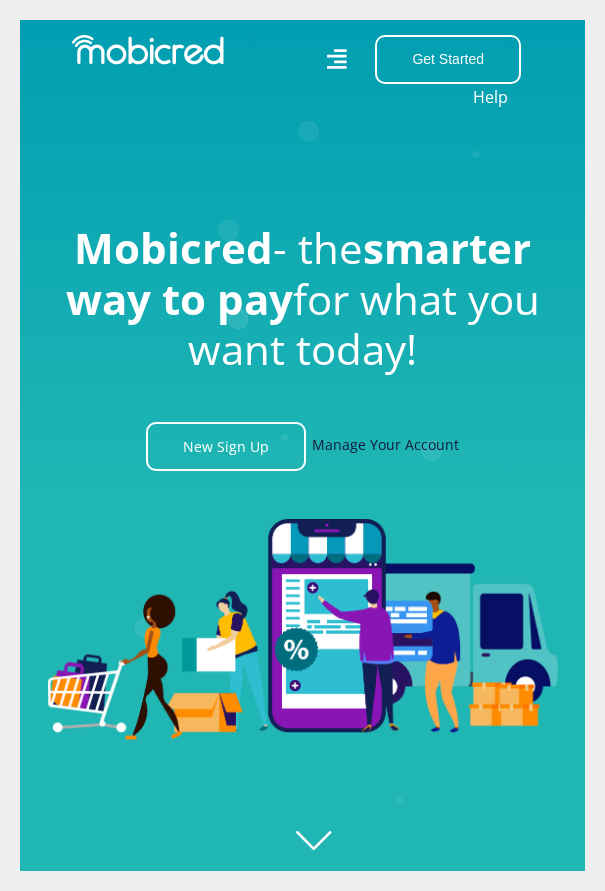 click on "Manage Your Account" at bounding box center [385, 446] 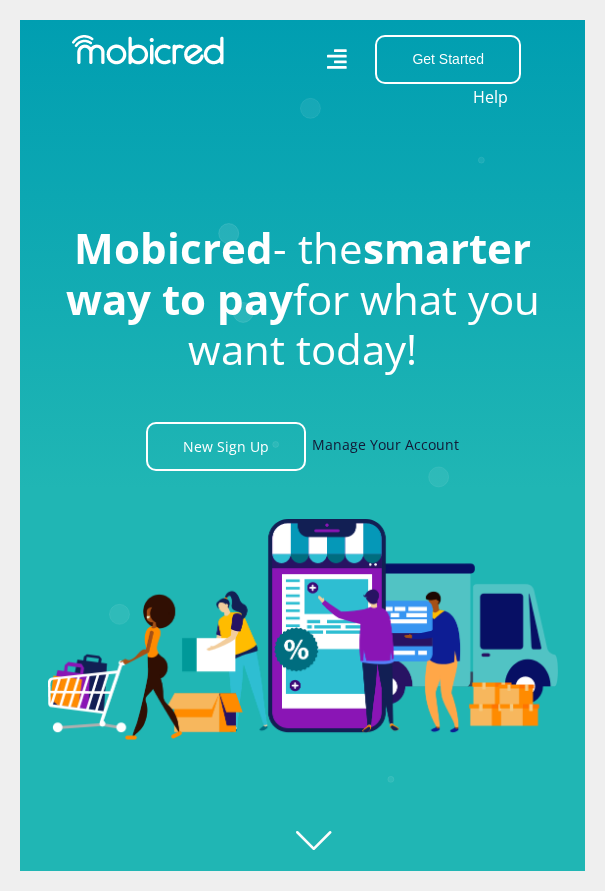 scroll, scrollTop: 0, scrollLeft: 5001, axis: horizontal 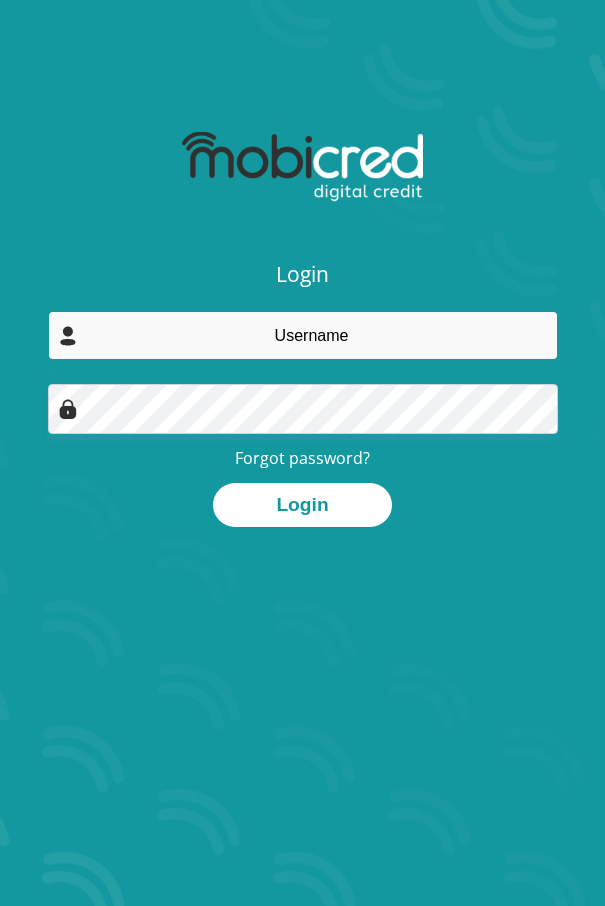click at bounding box center [303, 335] 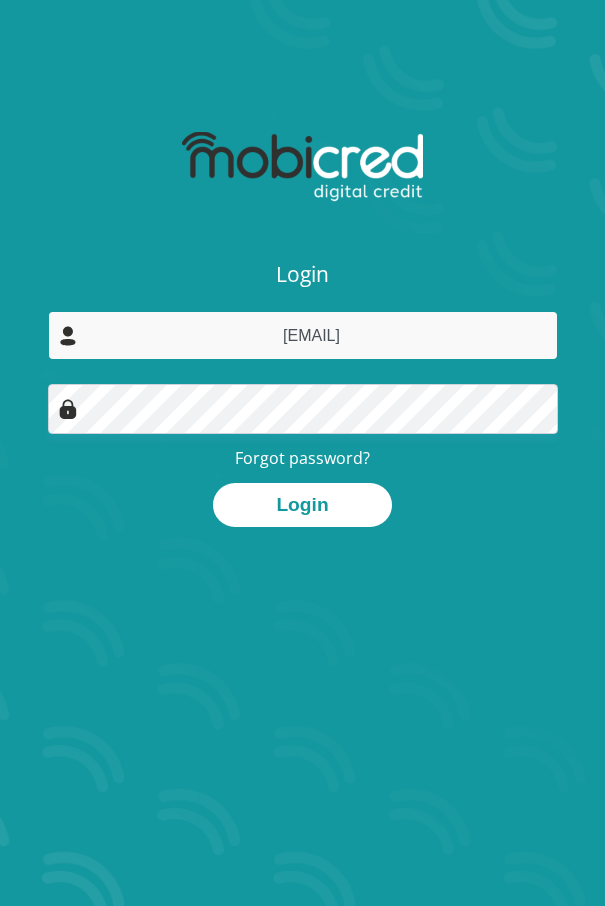 click on "[EMAIL]" at bounding box center [303, 335] 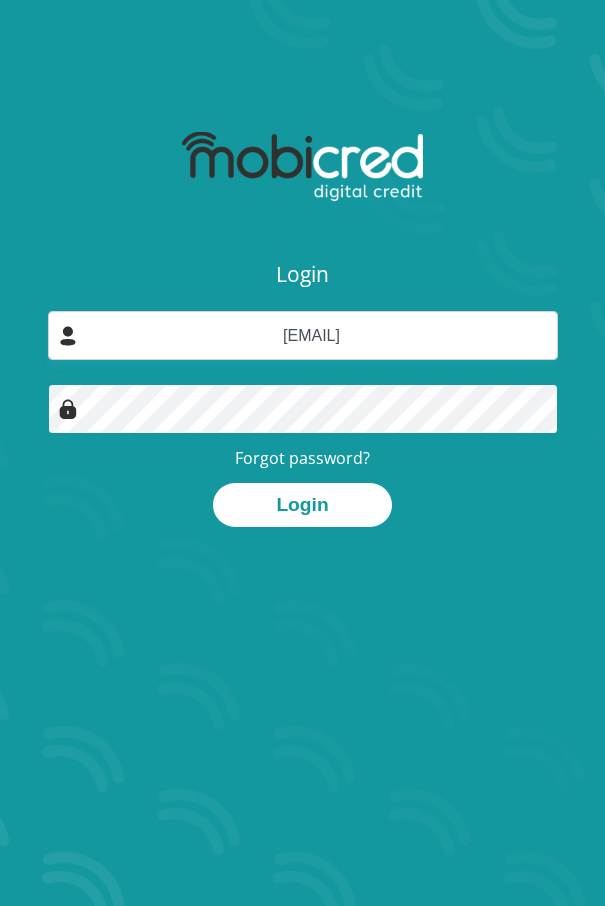 click on "Login" at bounding box center (302, 505) 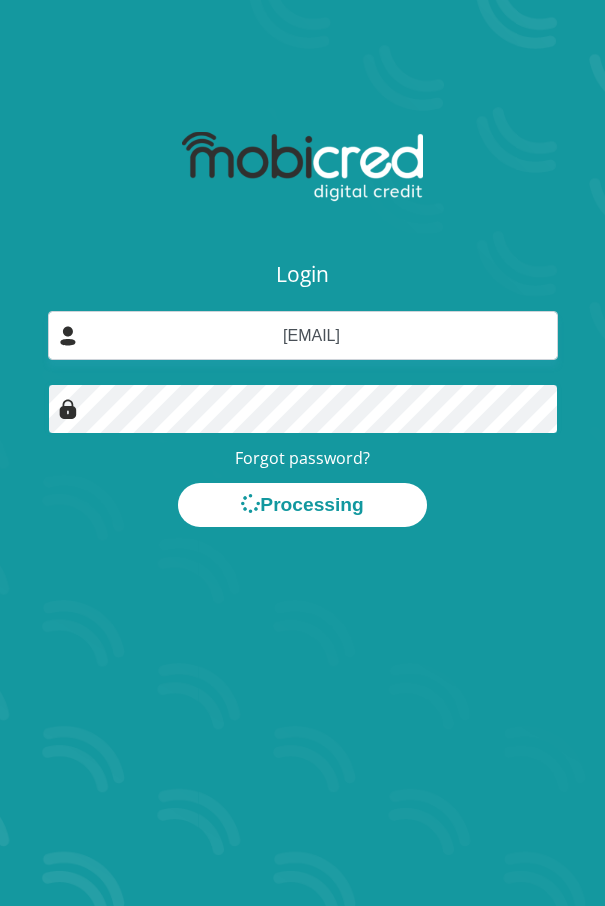 scroll, scrollTop: 0, scrollLeft: 0, axis: both 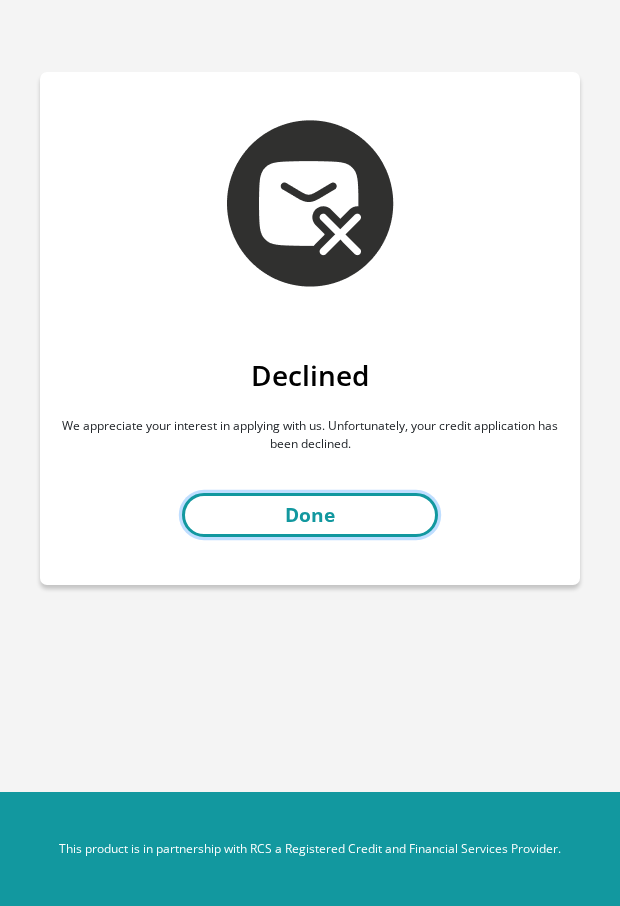 click on "Done" at bounding box center [310, 515] 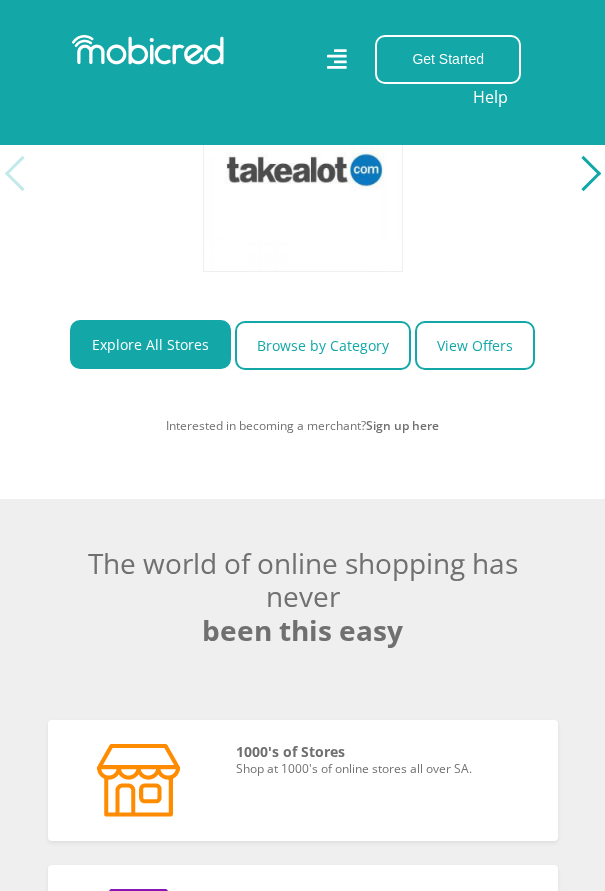 scroll, scrollTop: 900, scrollLeft: 0, axis: vertical 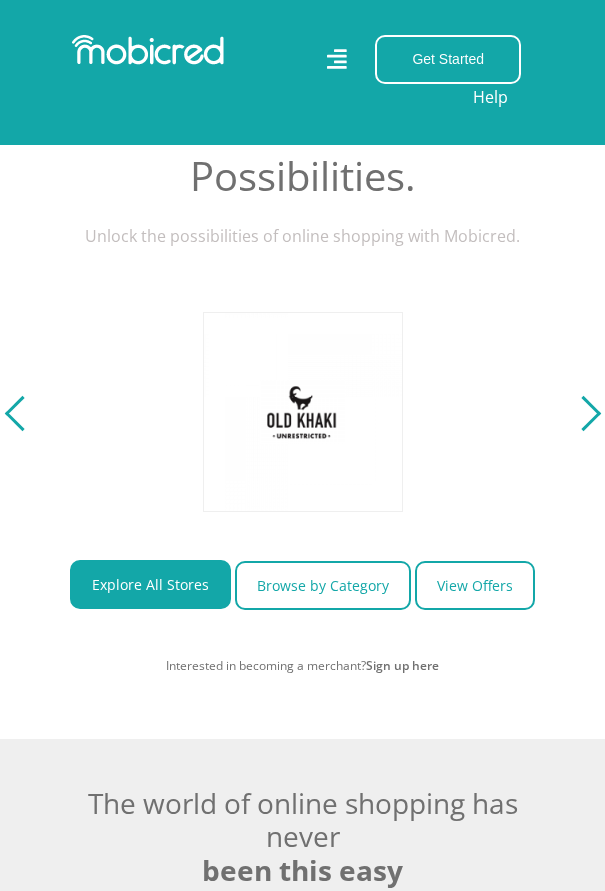 click at bounding box center (582, 413) 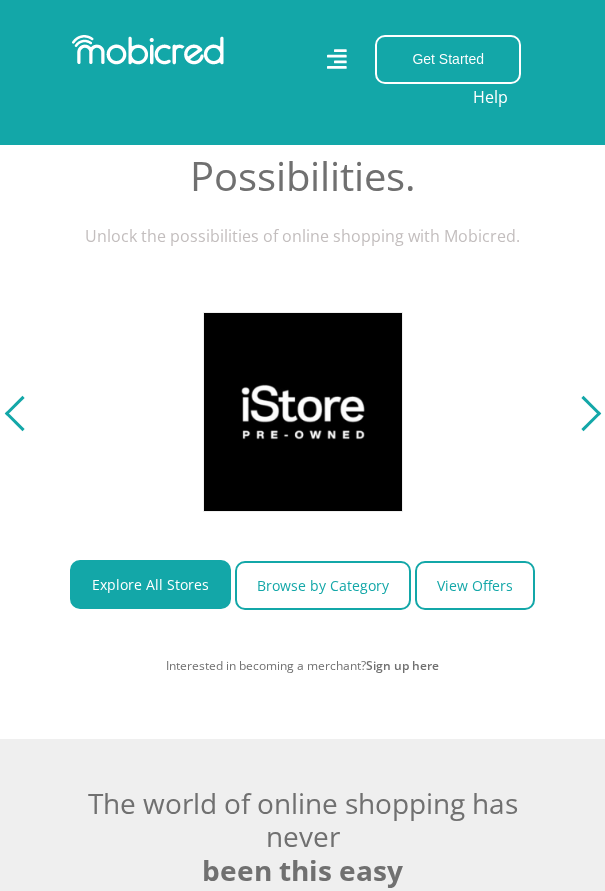 scroll, scrollTop: 0, scrollLeft: 3240, axis: horizontal 